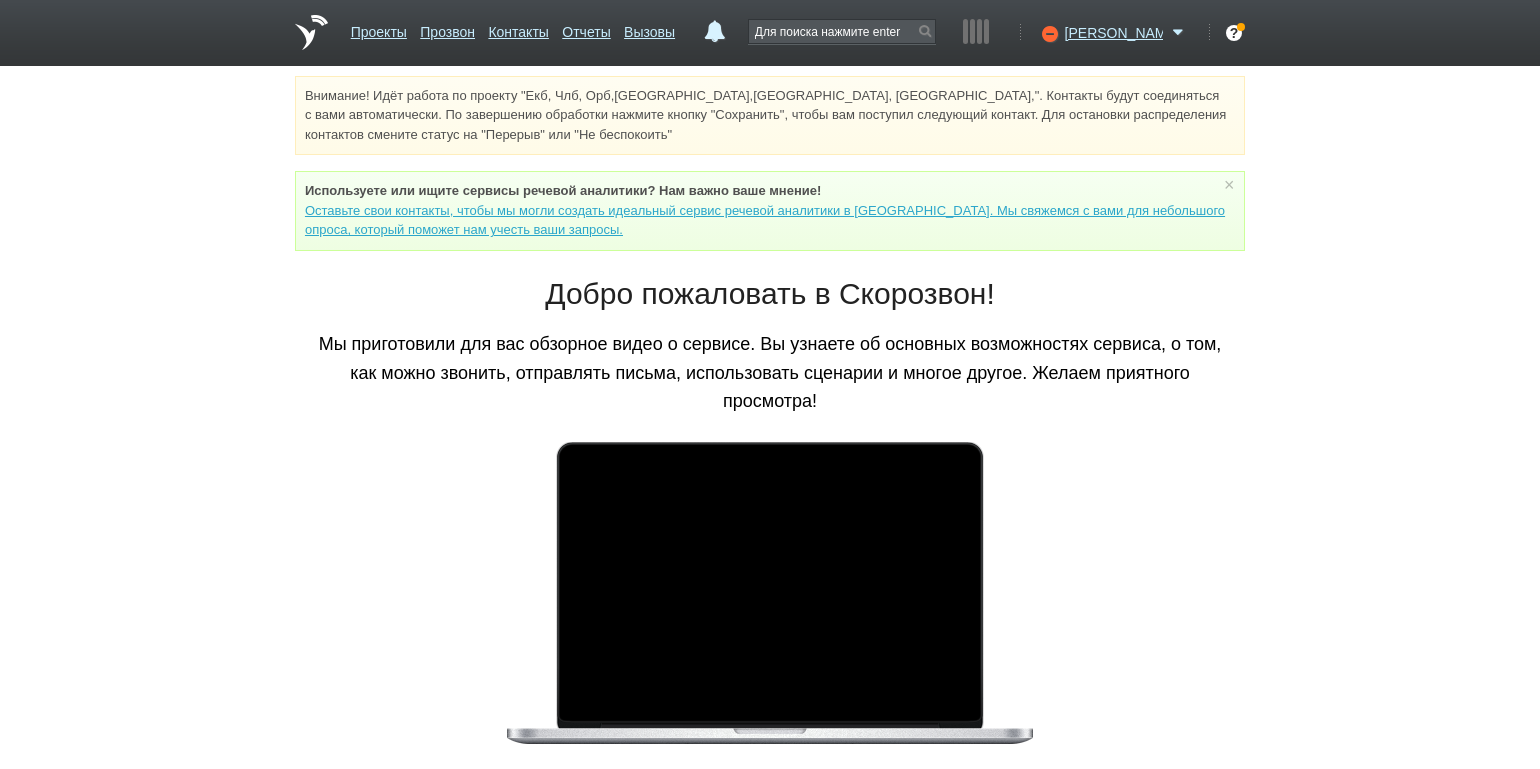 scroll, scrollTop: 0, scrollLeft: 0, axis: both 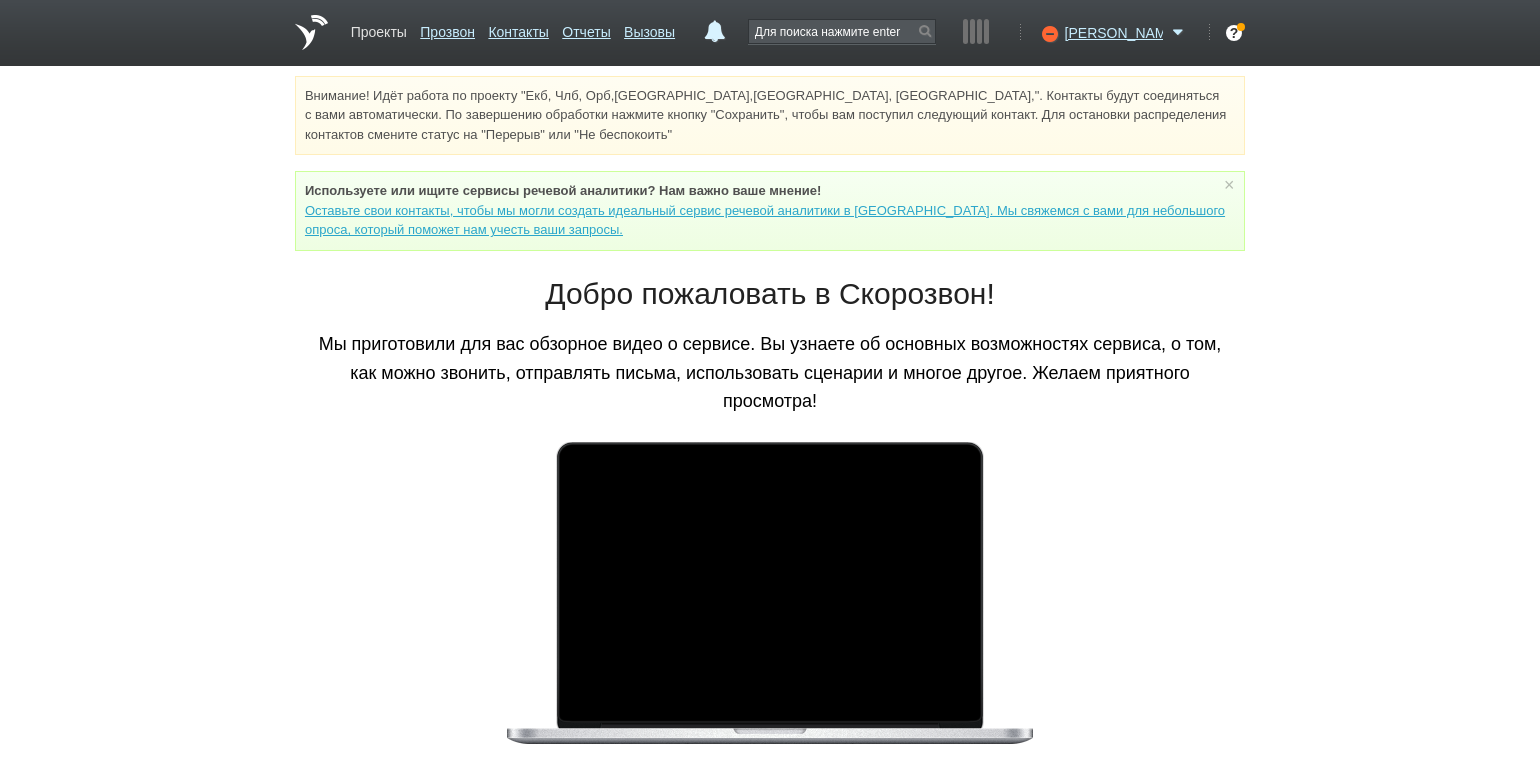 click on "Проекты" at bounding box center (379, 28) 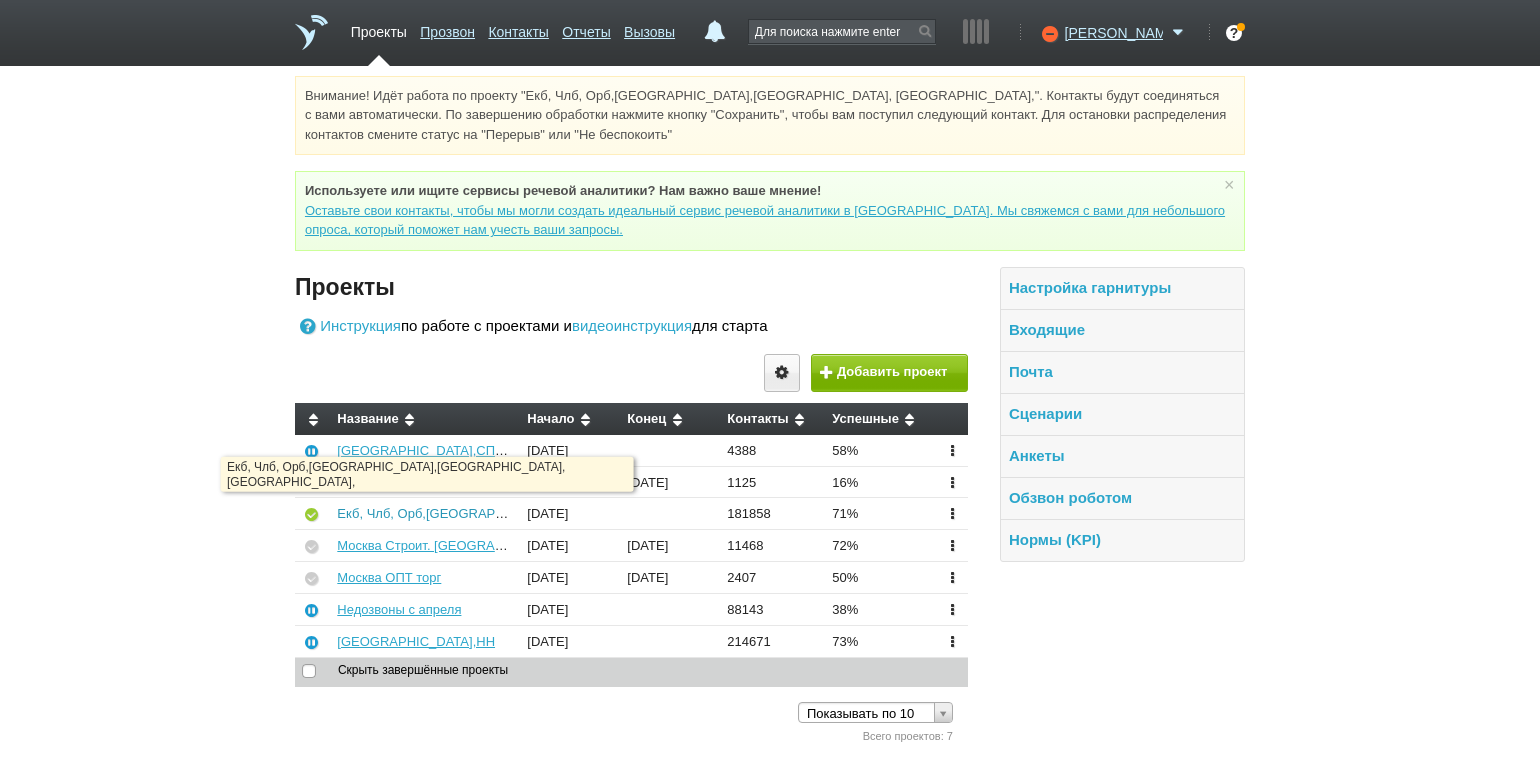 click on "Екб, Члб, Орб,[GEOGRAPHIC_DATA],[GEOGRAPHIC_DATA], [GEOGRAPHIC_DATA]," at bounding box center [591, 513] 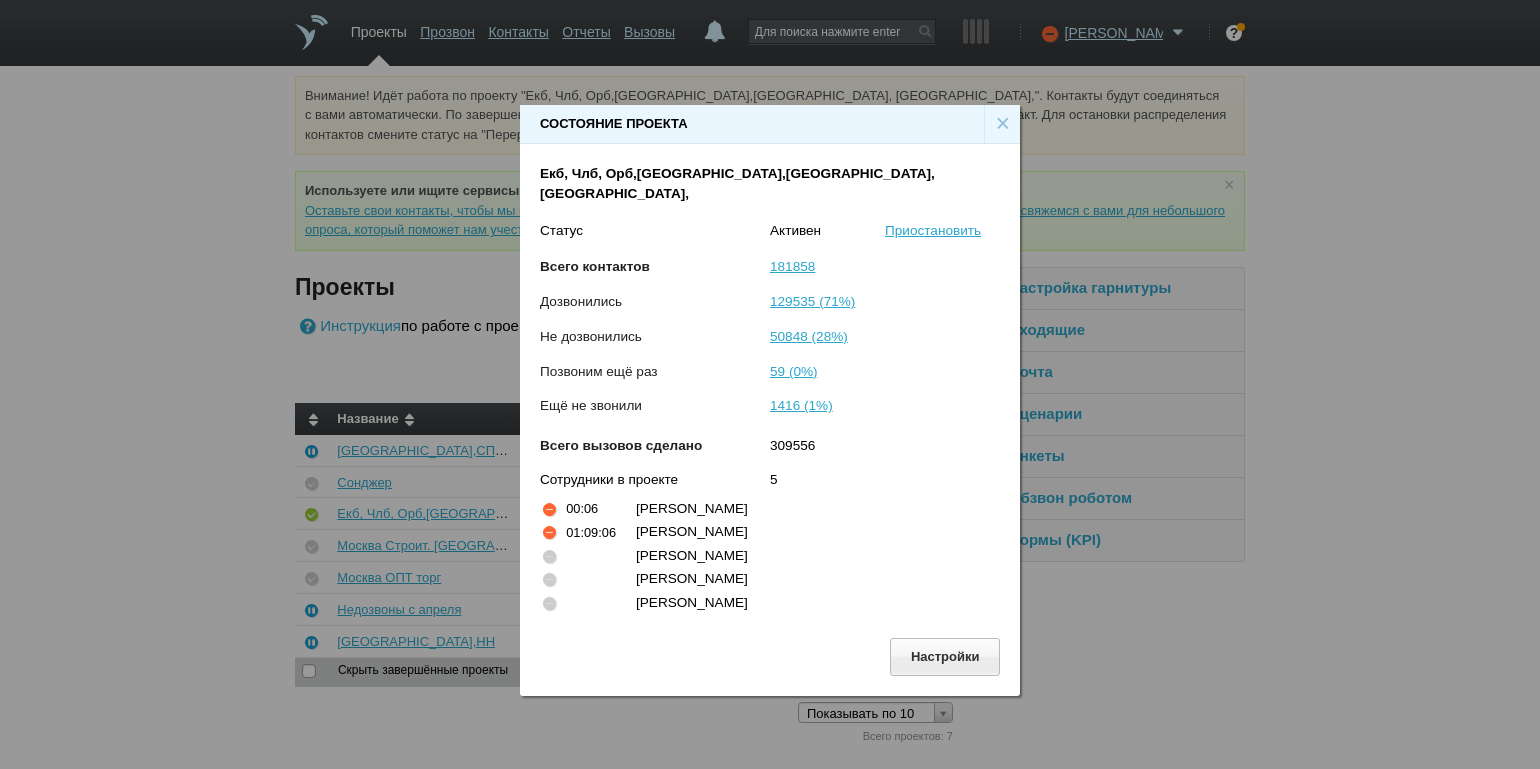 click on "×" at bounding box center (1002, 124) 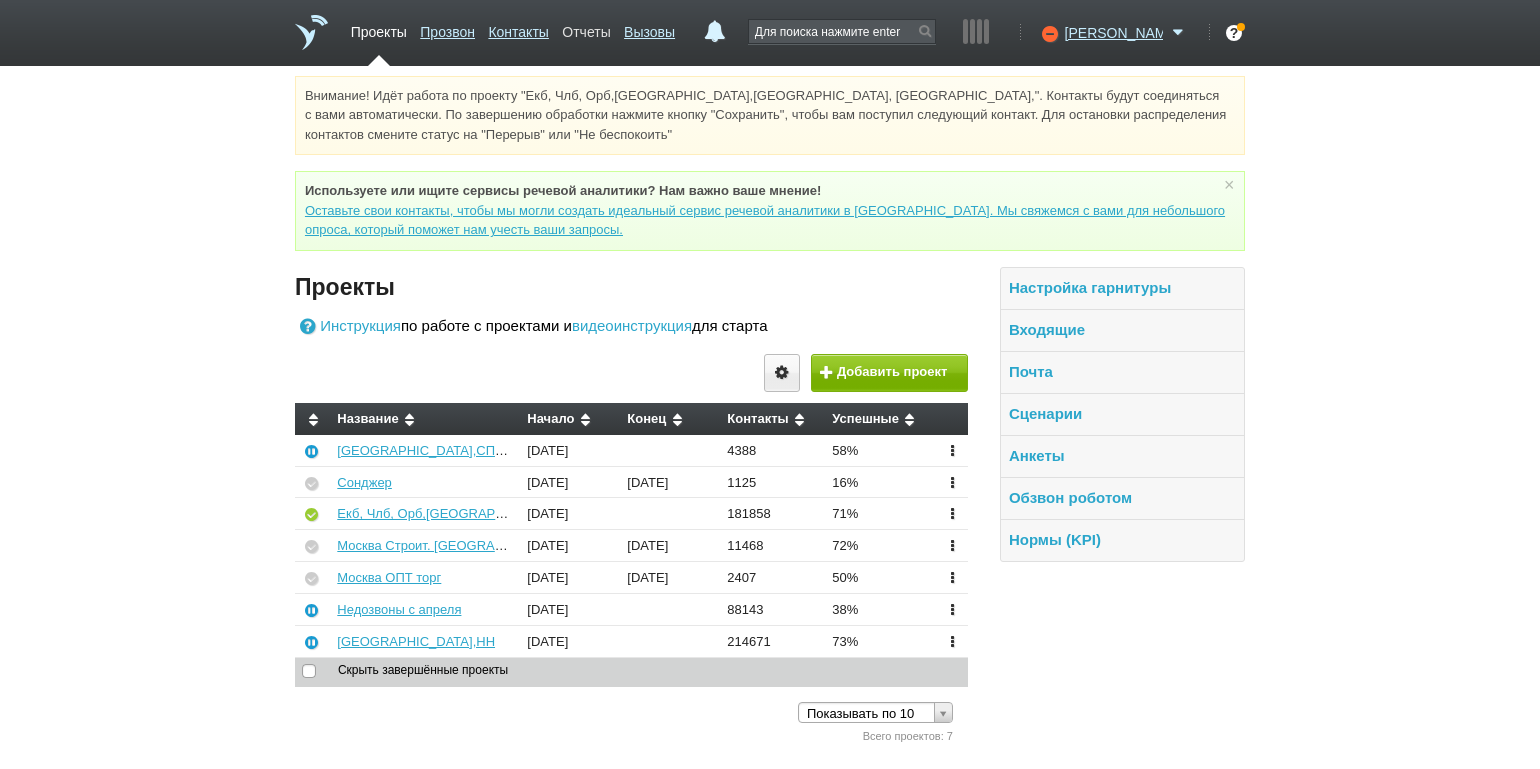 click on "Отчеты" at bounding box center [586, 28] 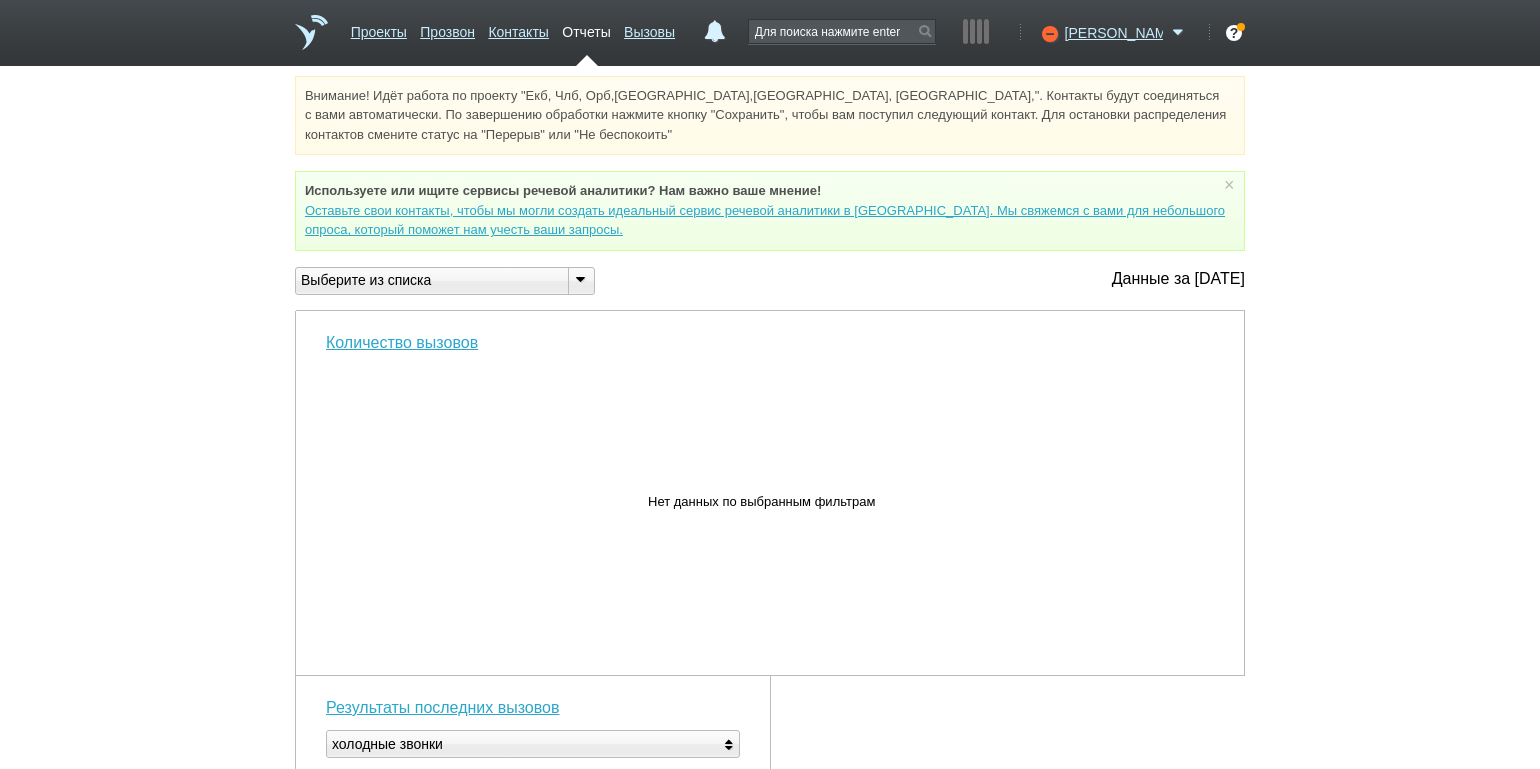 click at bounding box center (580, 279) 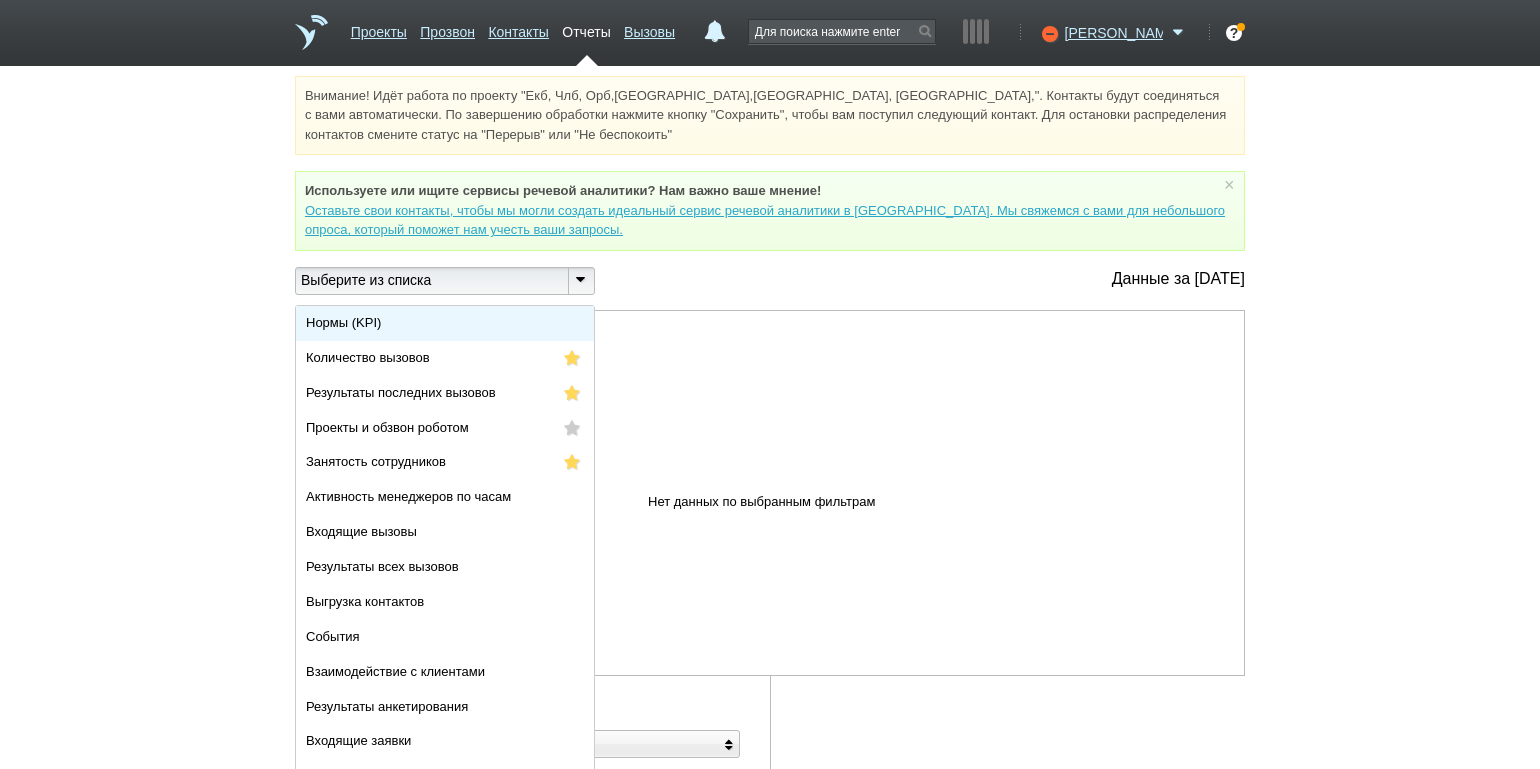 click on "Нормы (KPI)" at bounding box center (445, 323) 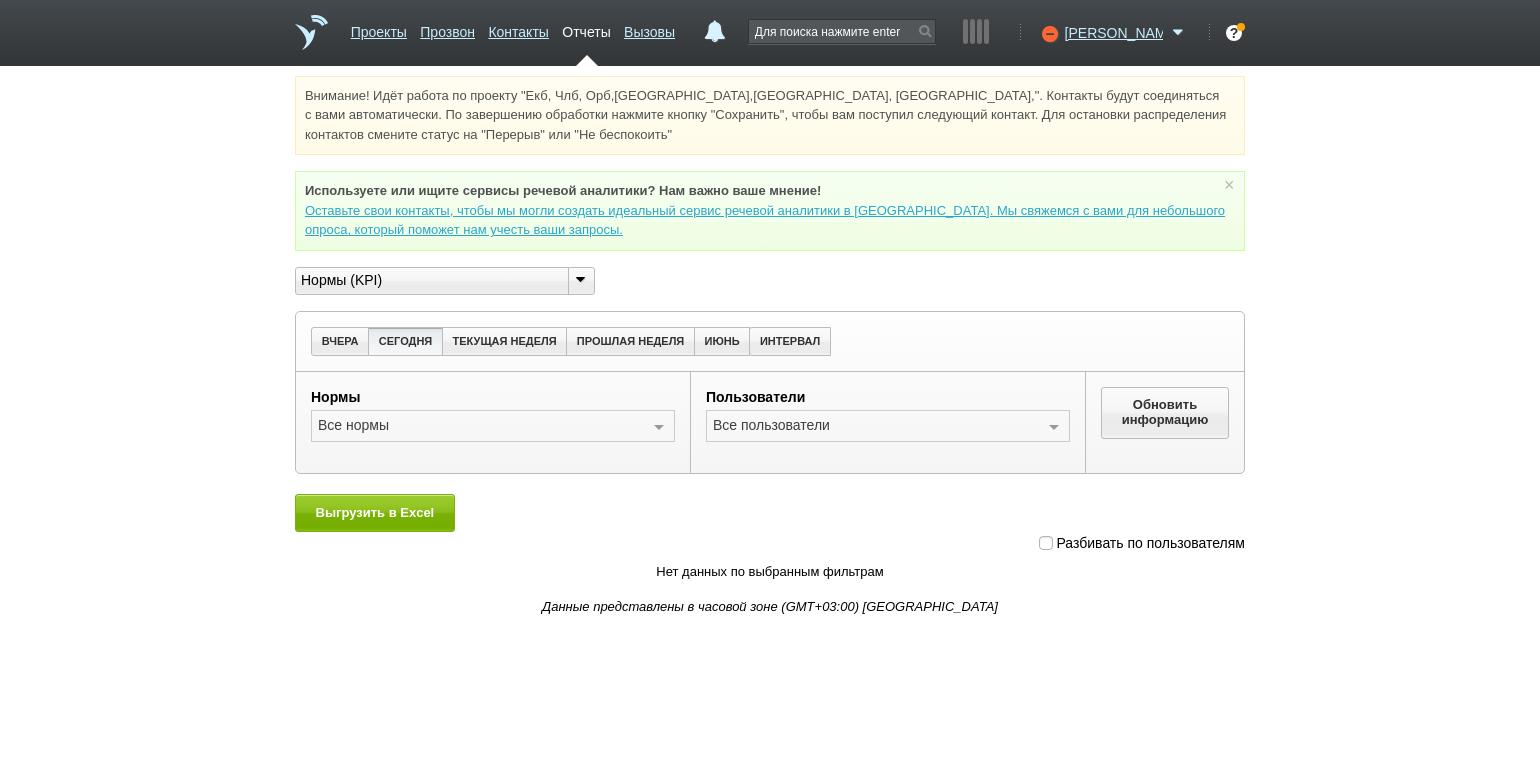 click at bounding box center [1046, 543] 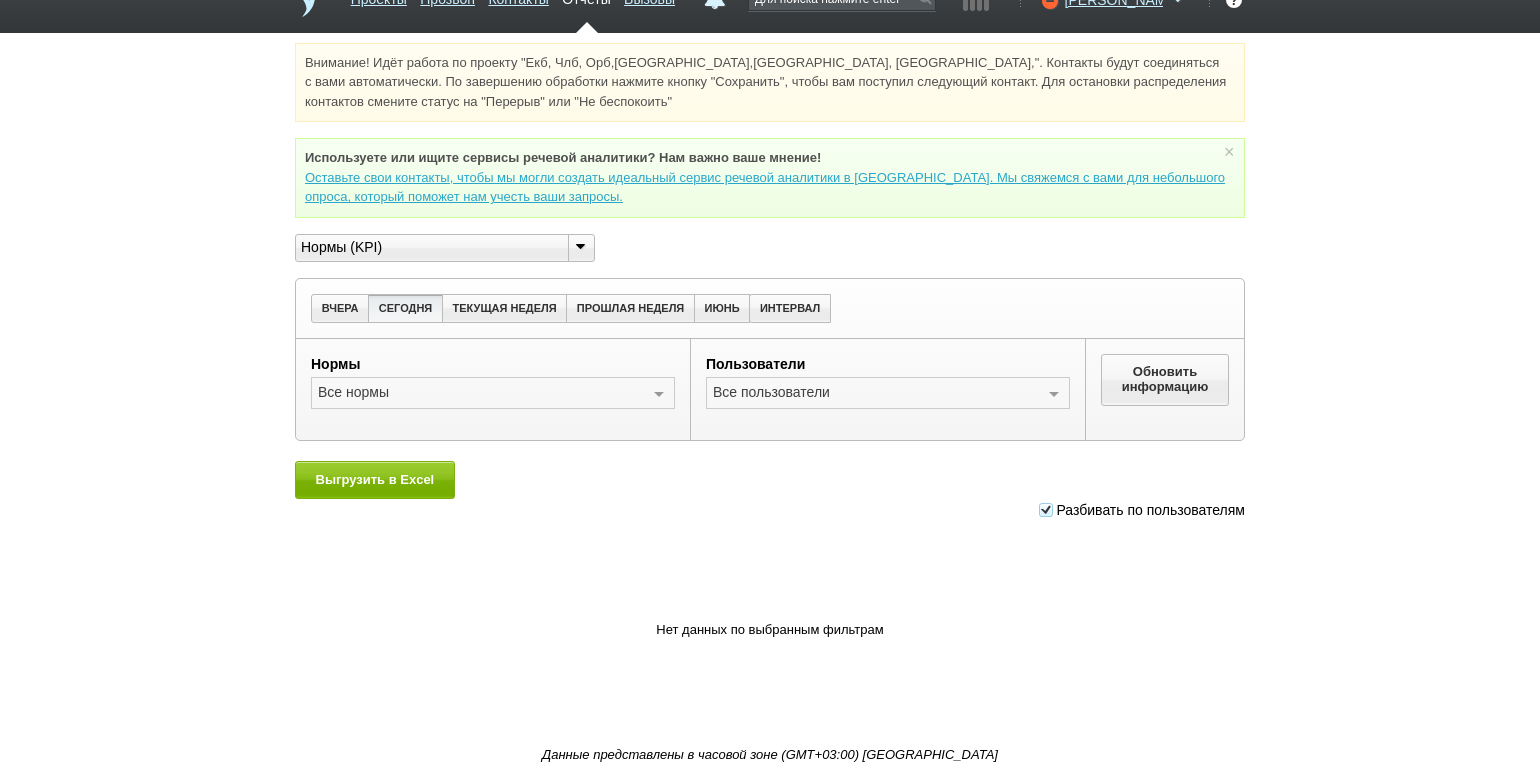 scroll, scrollTop: 0, scrollLeft: 0, axis: both 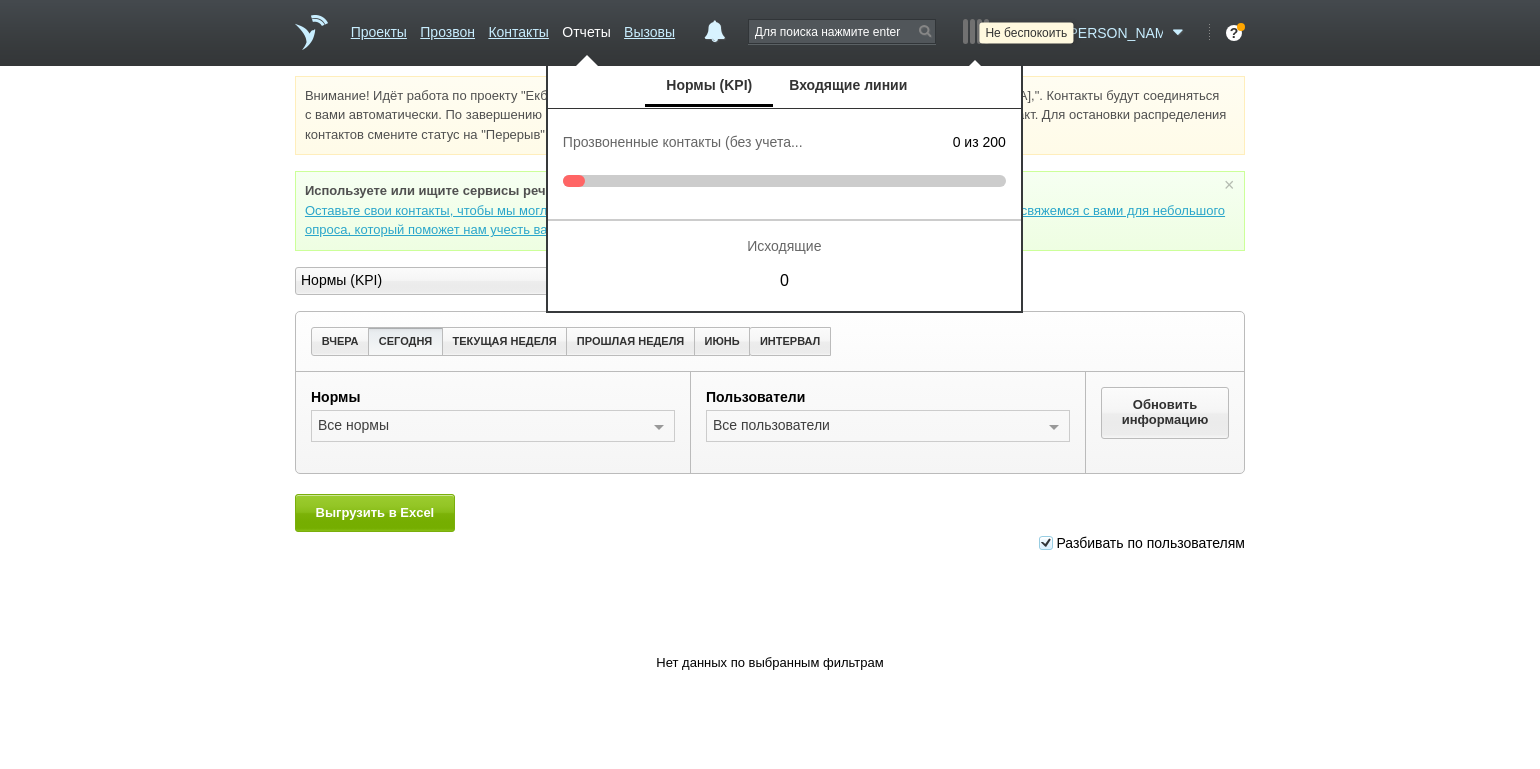 click at bounding box center [1047, 33] 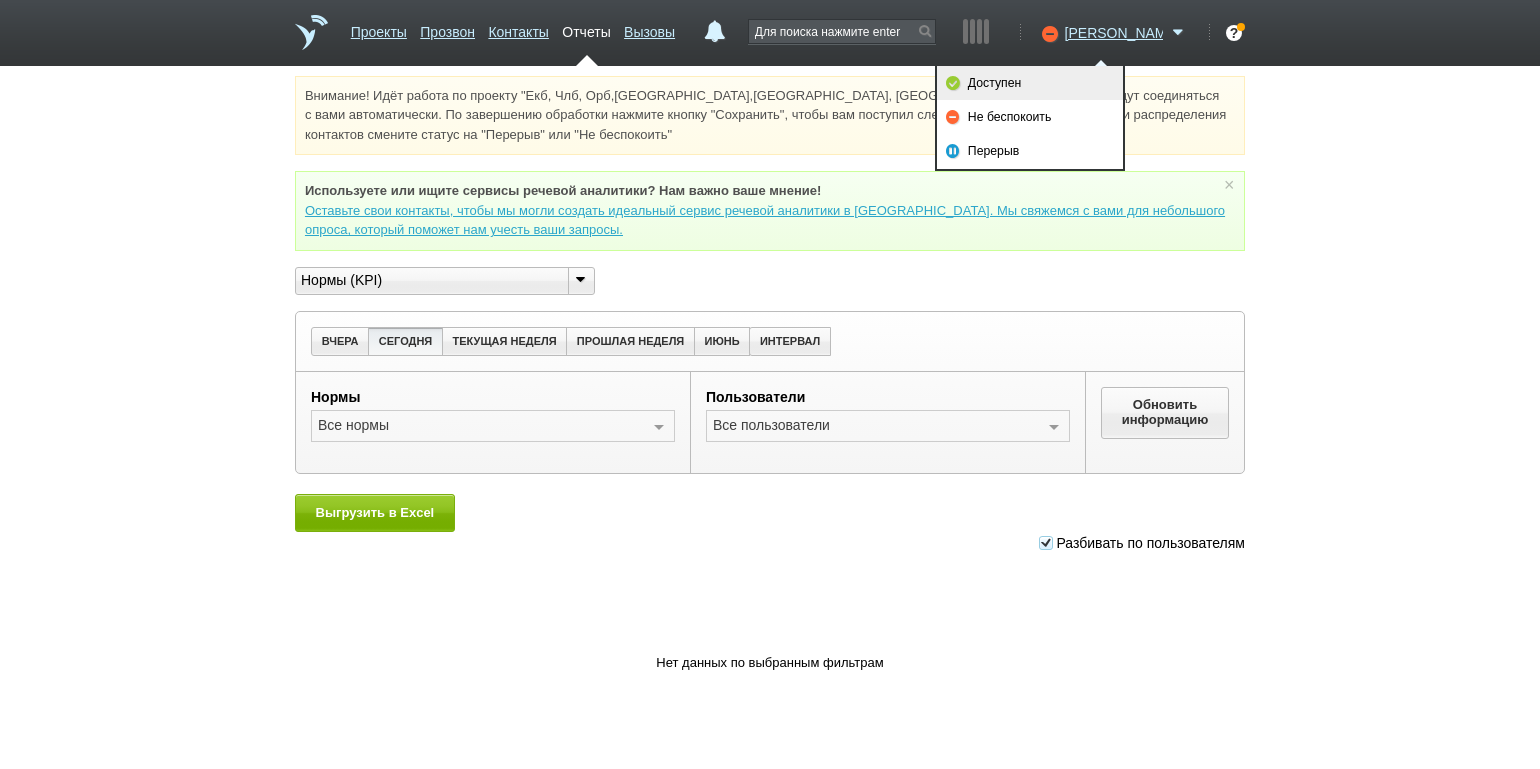 click on "Доступен" at bounding box center (1030, 83) 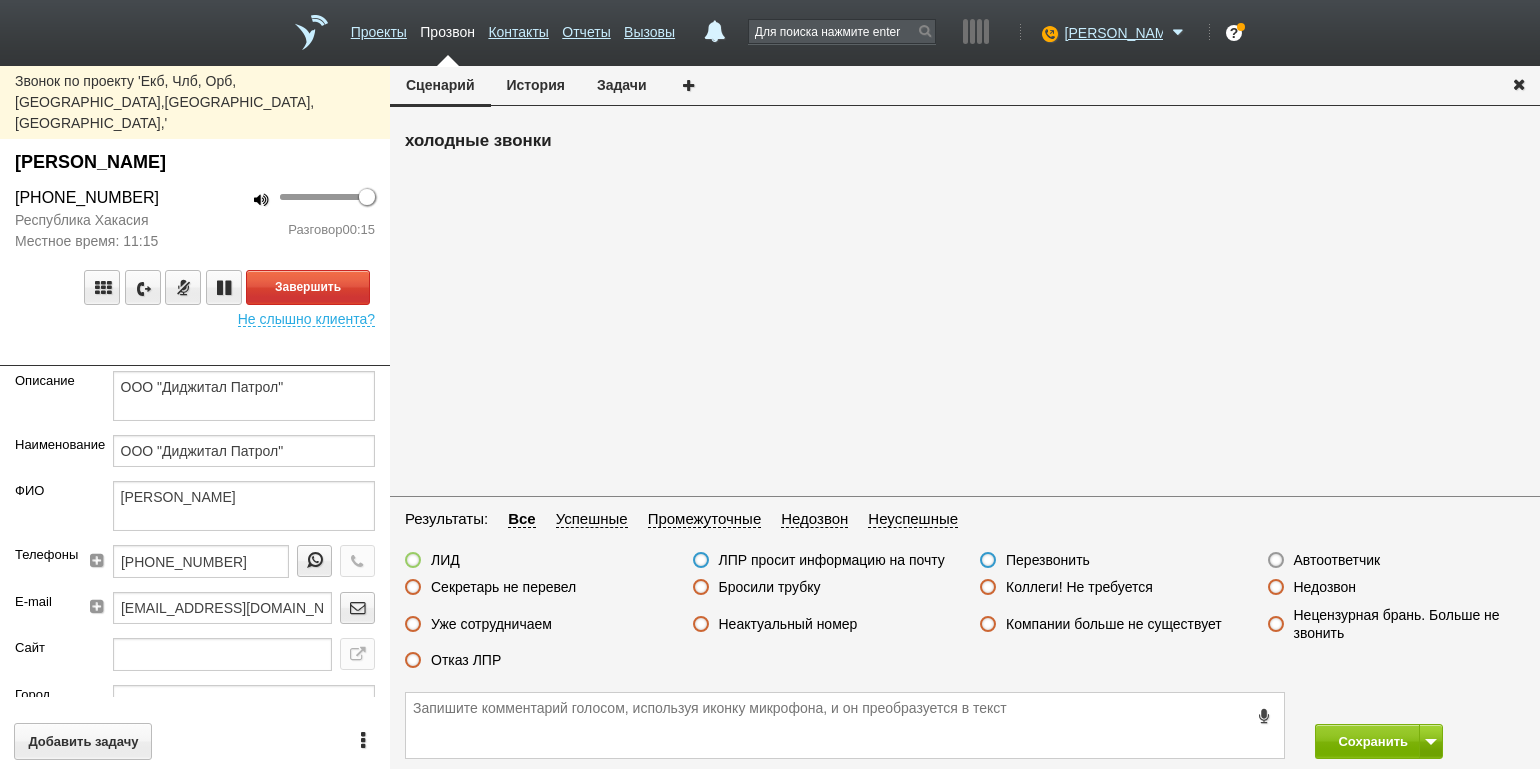 click on "100
Разговор
00:15" at bounding box center [292, 219] 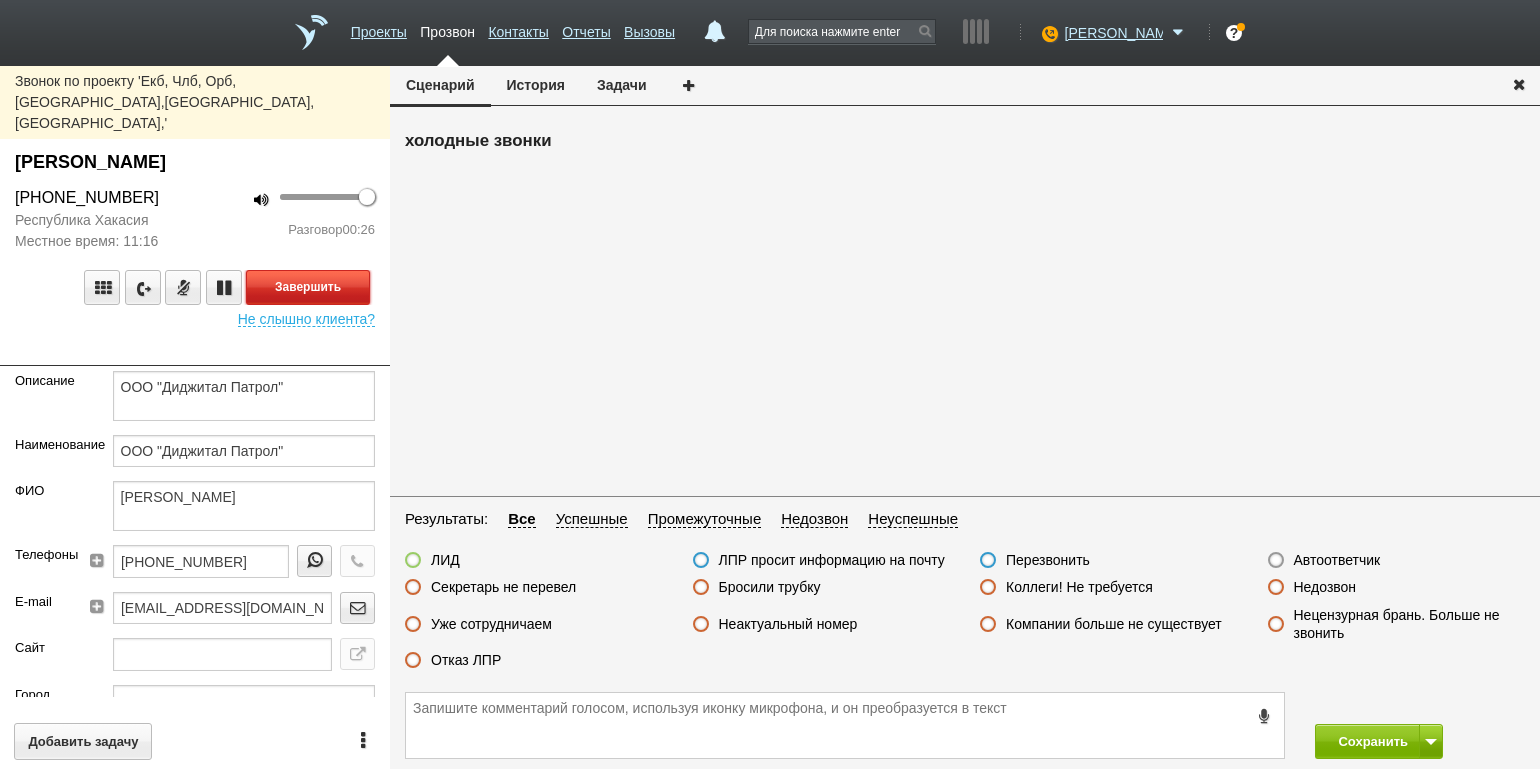 click on "Завершить" at bounding box center [308, 287] 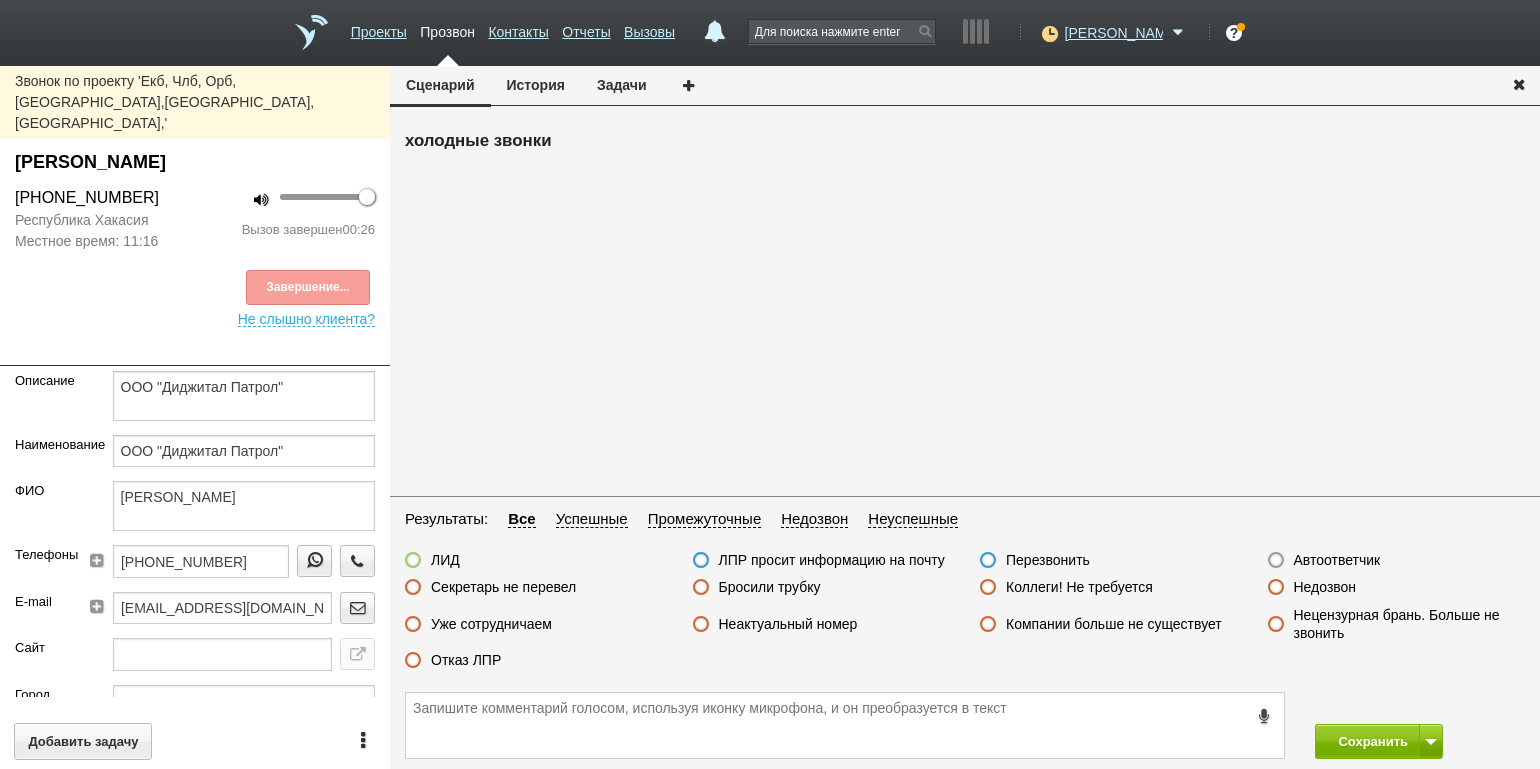 click on "Коллеги! Не требуется" at bounding box center [1079, 587] 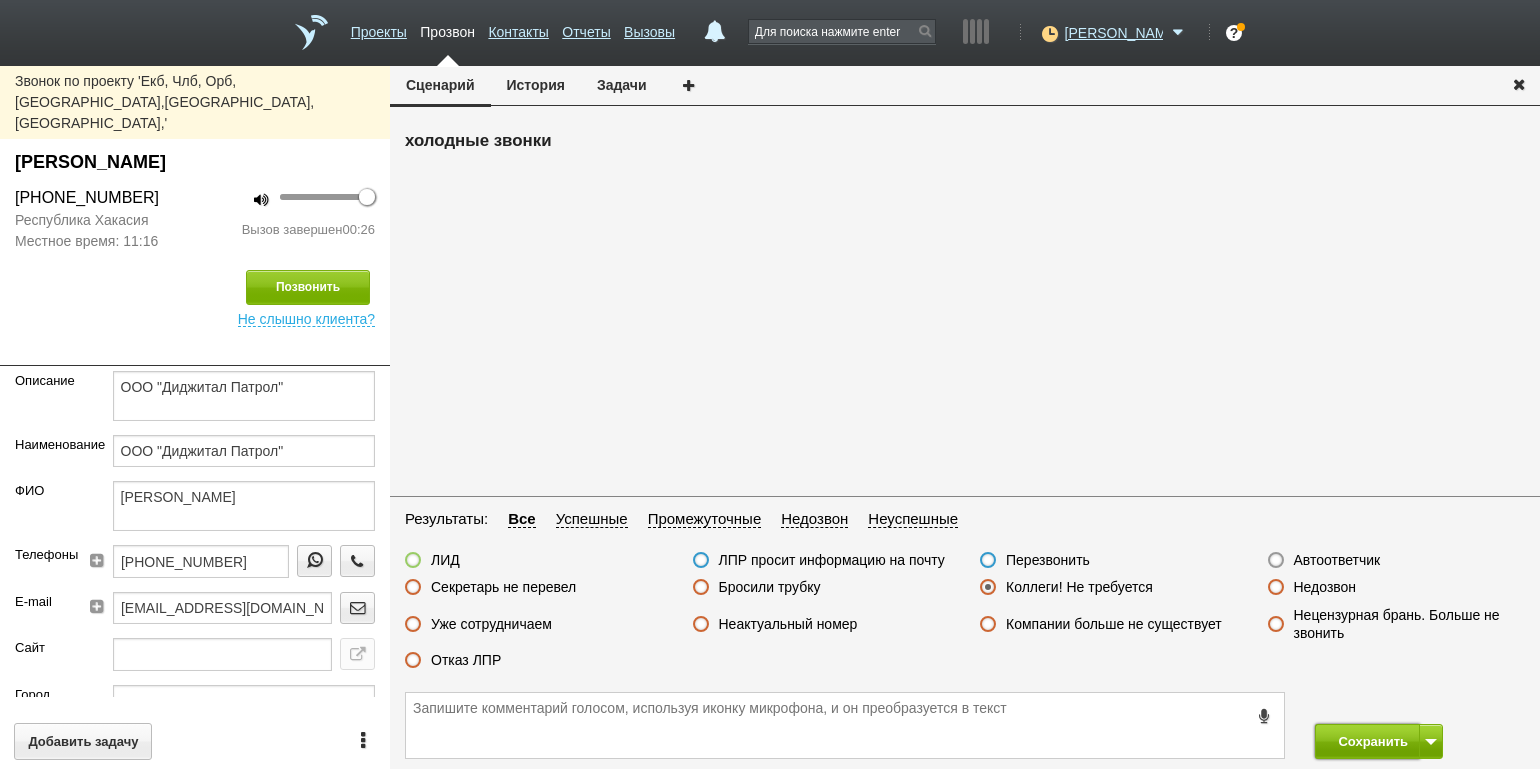 click on "Сохранить" at bounding box center (1367, 741) 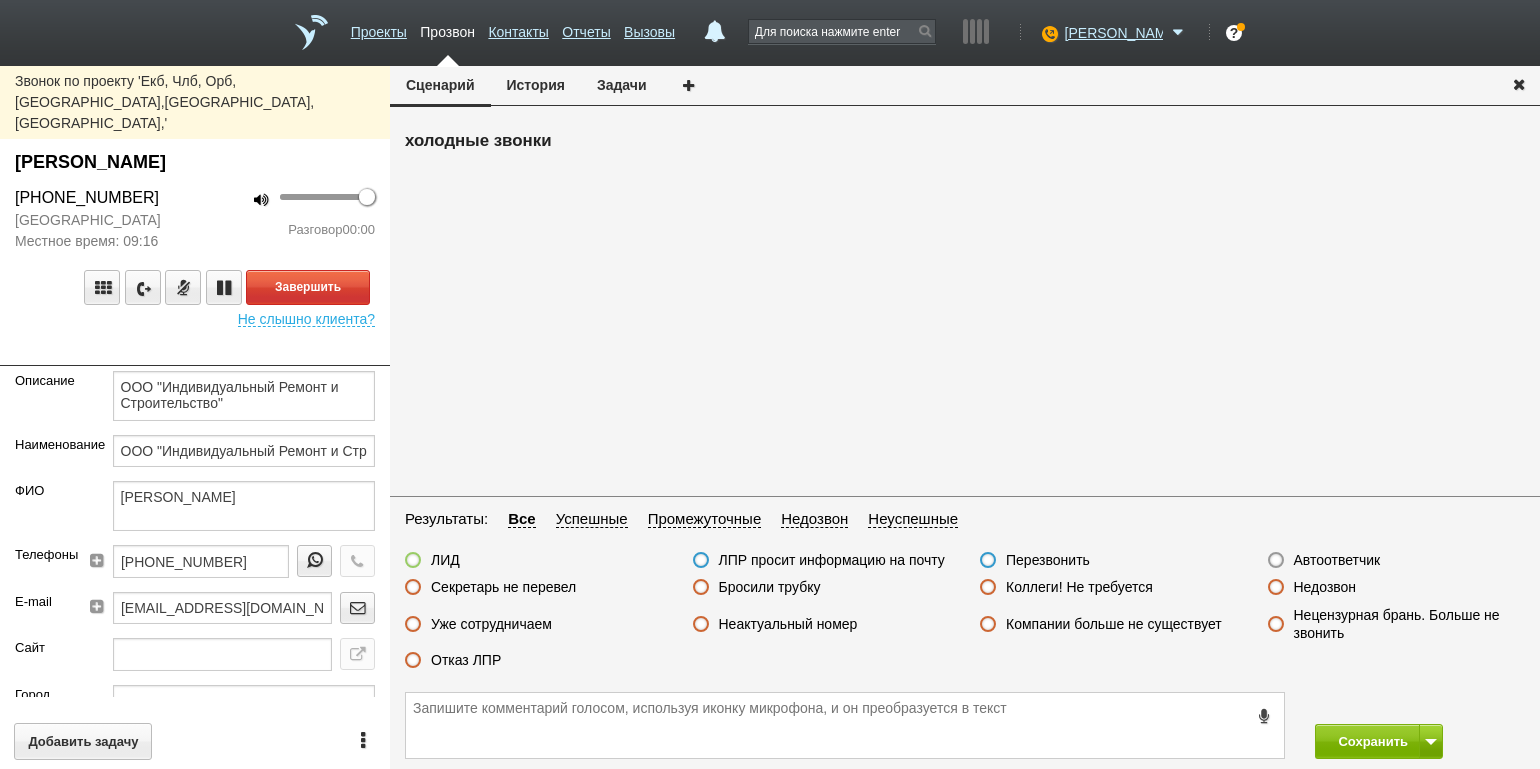 click on "Разговор
00:00" at bounding box center [292, 230] 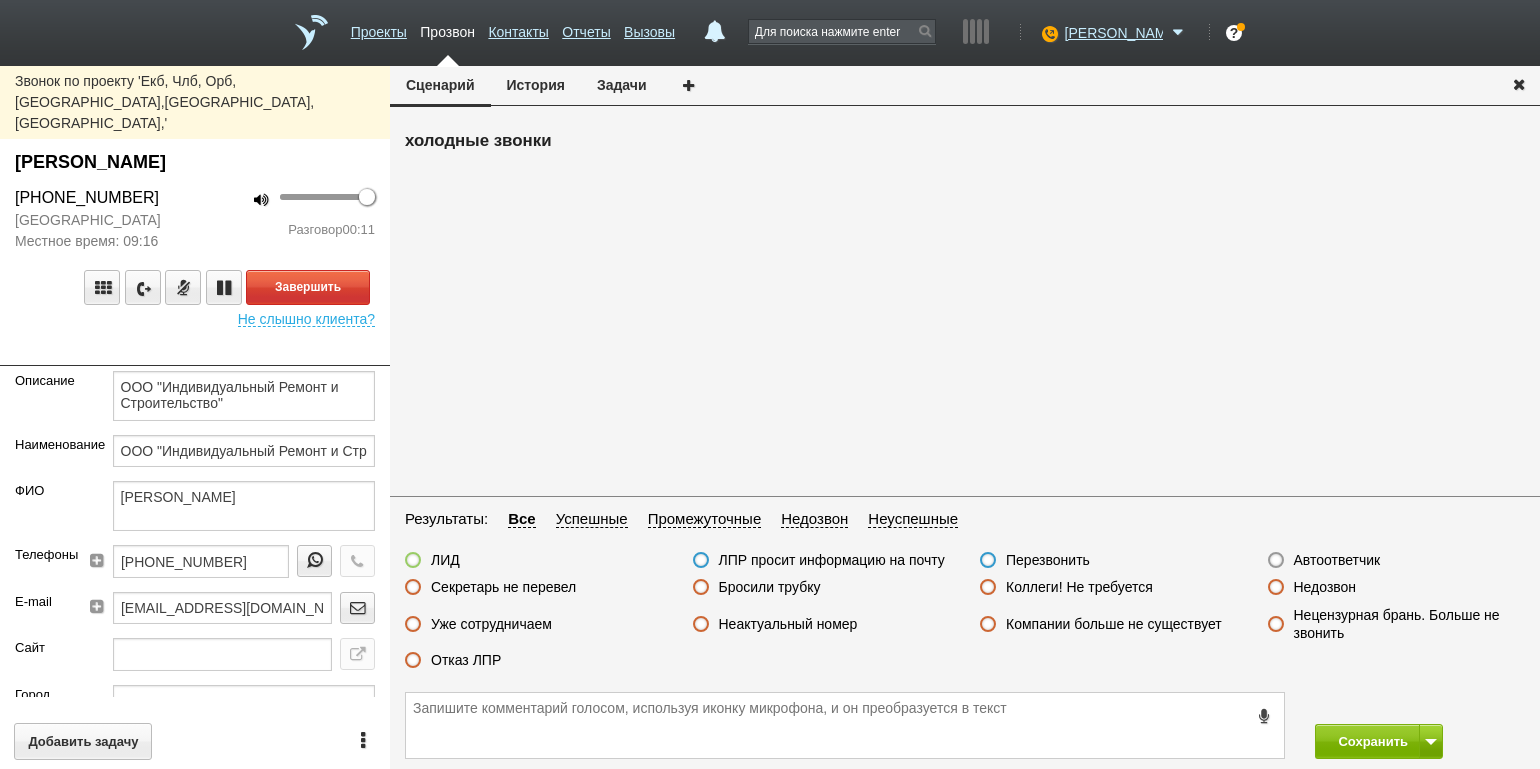 click on "100
Разговор
00:11" at bounding box center (292, 219) 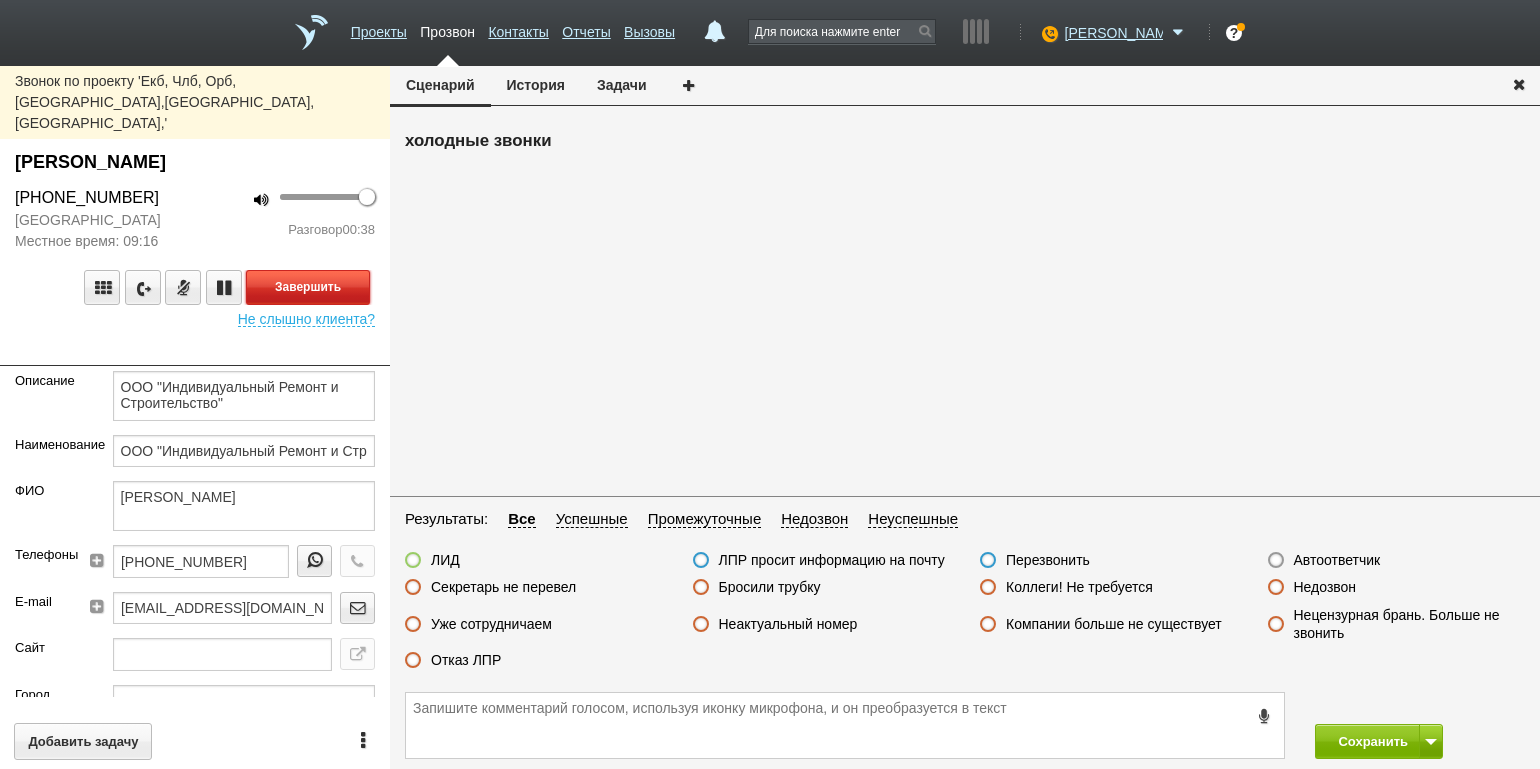 click on "Завершить" at bounding box center (308, 287) 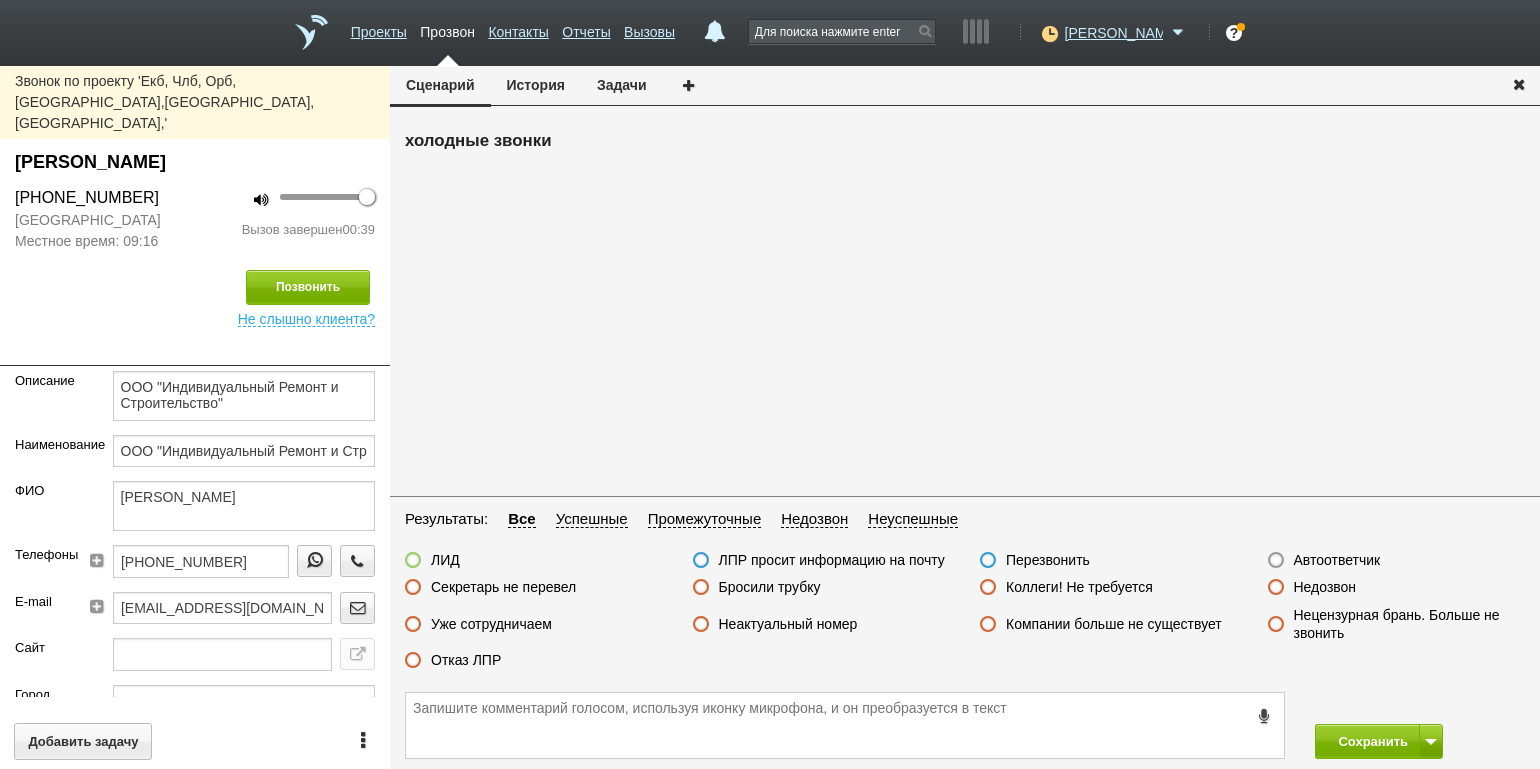 click on "ЛИД ЛПР просит информацию на почту Перезвонить Автоответчик Секретарь не перевел Бросили трубку Коллеги! Не требуется Недозвон Уже сотрудничаем Неактуальный номер Компании больше не существует Нецензурная брань. Больше не звонить Отказ ЛПР" at bounding box center (965, 615) 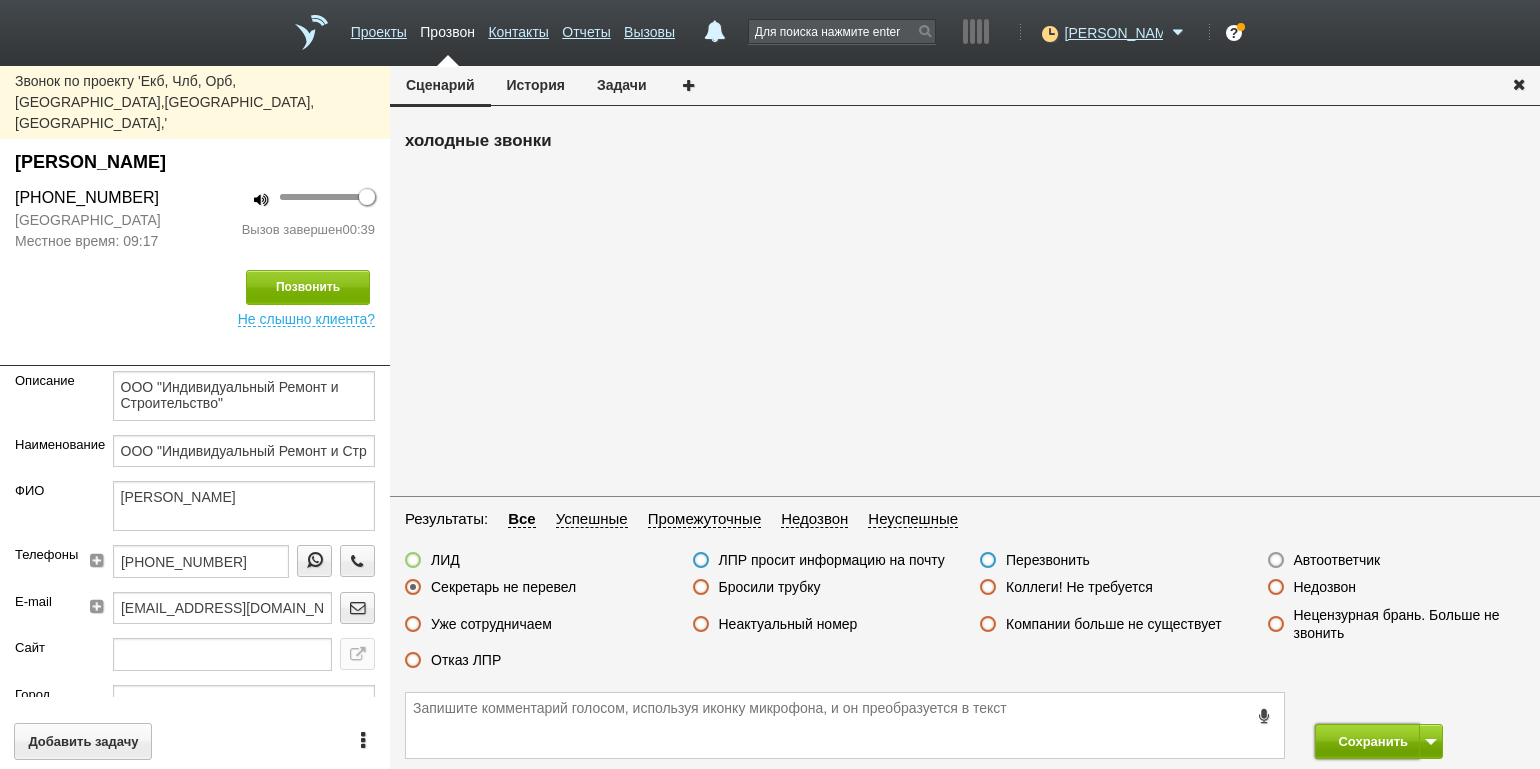 click on "Сохранить" at bounding box center (1367, 741) 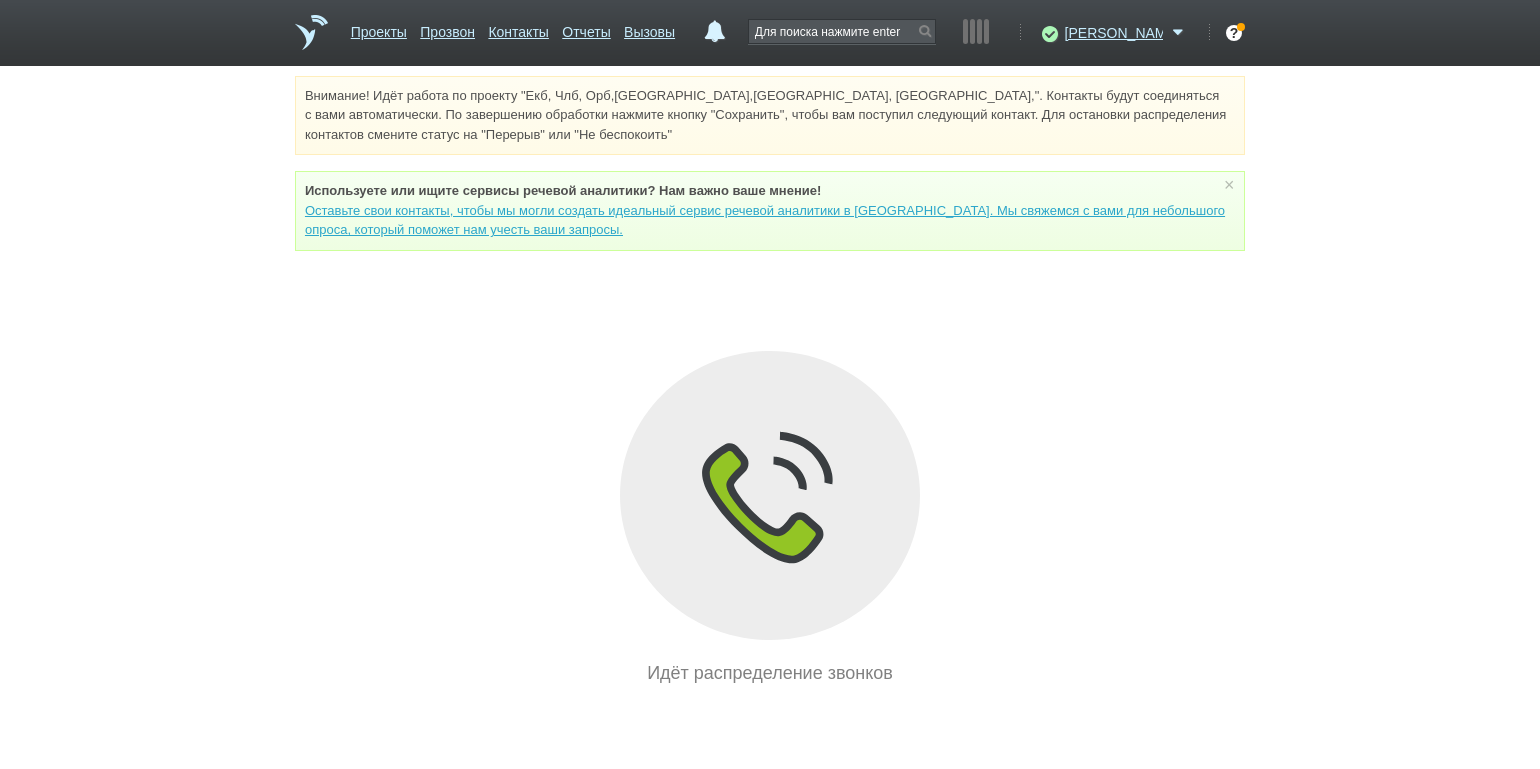 click on "Внимание! Идёт работа по проекту "Екб, Члб, Орб,[GEOGRAPHIC_DATA],[GEOGRAPHIC_DATA], [GEOGRAPHIC_DATA],". Контакты будут соединяться с вами автоматически. По завершению обработки нажмите кнопку "Сохранить", чтобы вам поступил следующий контакт. Для остановки распределения контактов смените статус на "Перерыв" или "Не беспокоить"
Используете или ищите cервисы речевой аналитики? Нам важно ваше мнение!
×
Вы можете звонить напрямую из строки поиска - введите номер и нажмите "Позвонить"
Идёт распределение звонков" at bounding box center (770, 381) 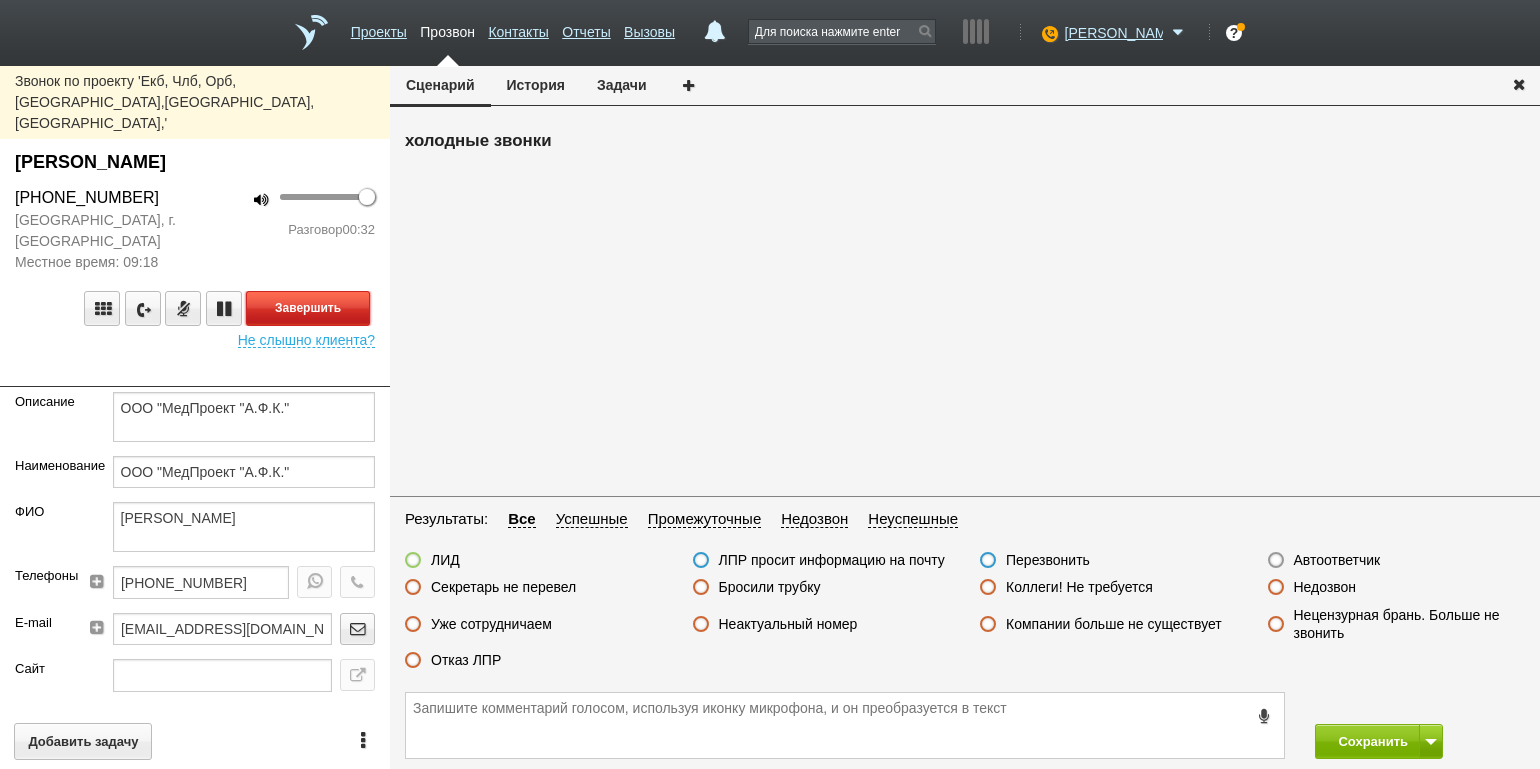 click on "Завершить" at bounding box center (308, 308) 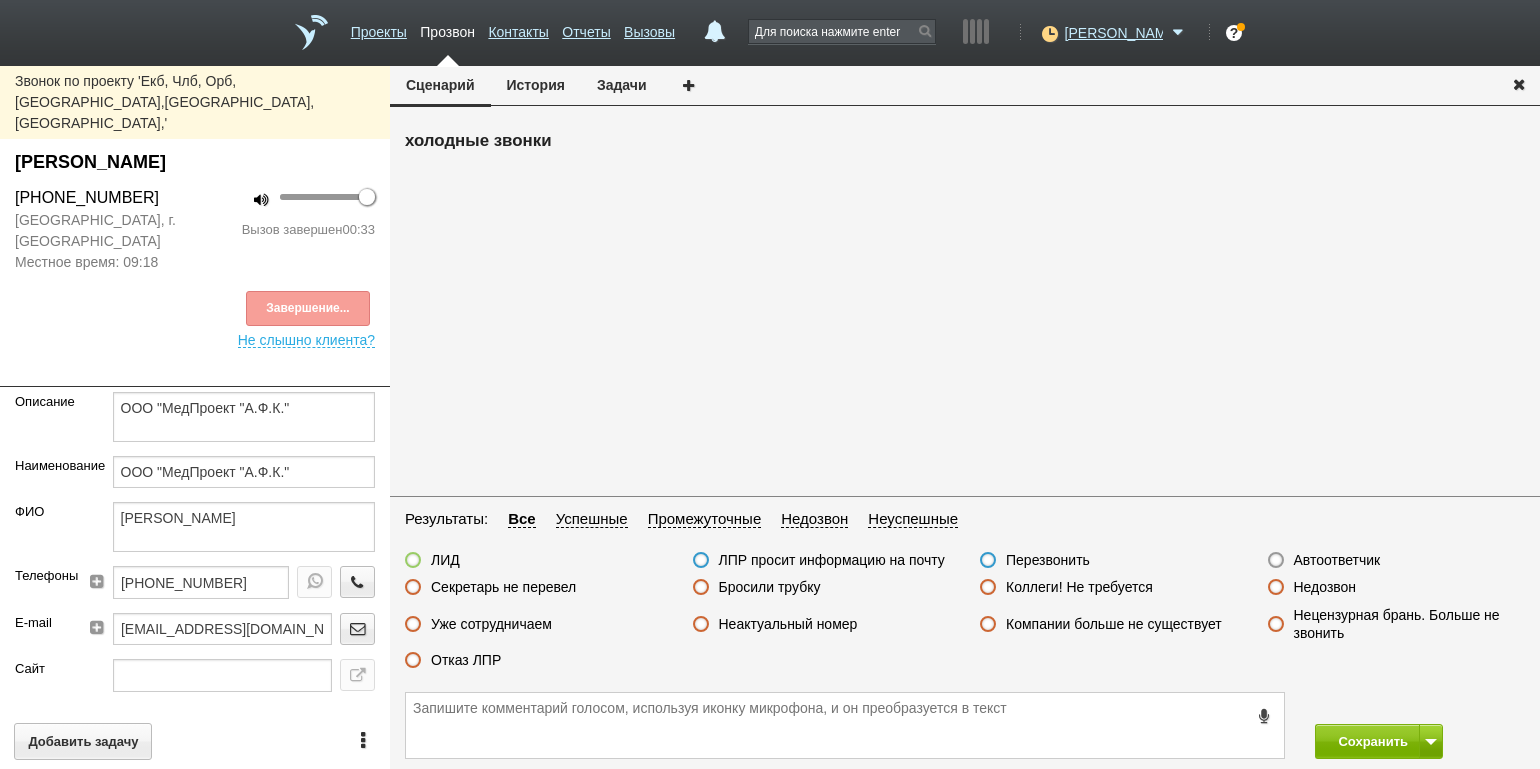 drag, startPoint x: 465, startPoint y: 661, endPoint x: 516, endPoint y: 656, distance: 51.24451 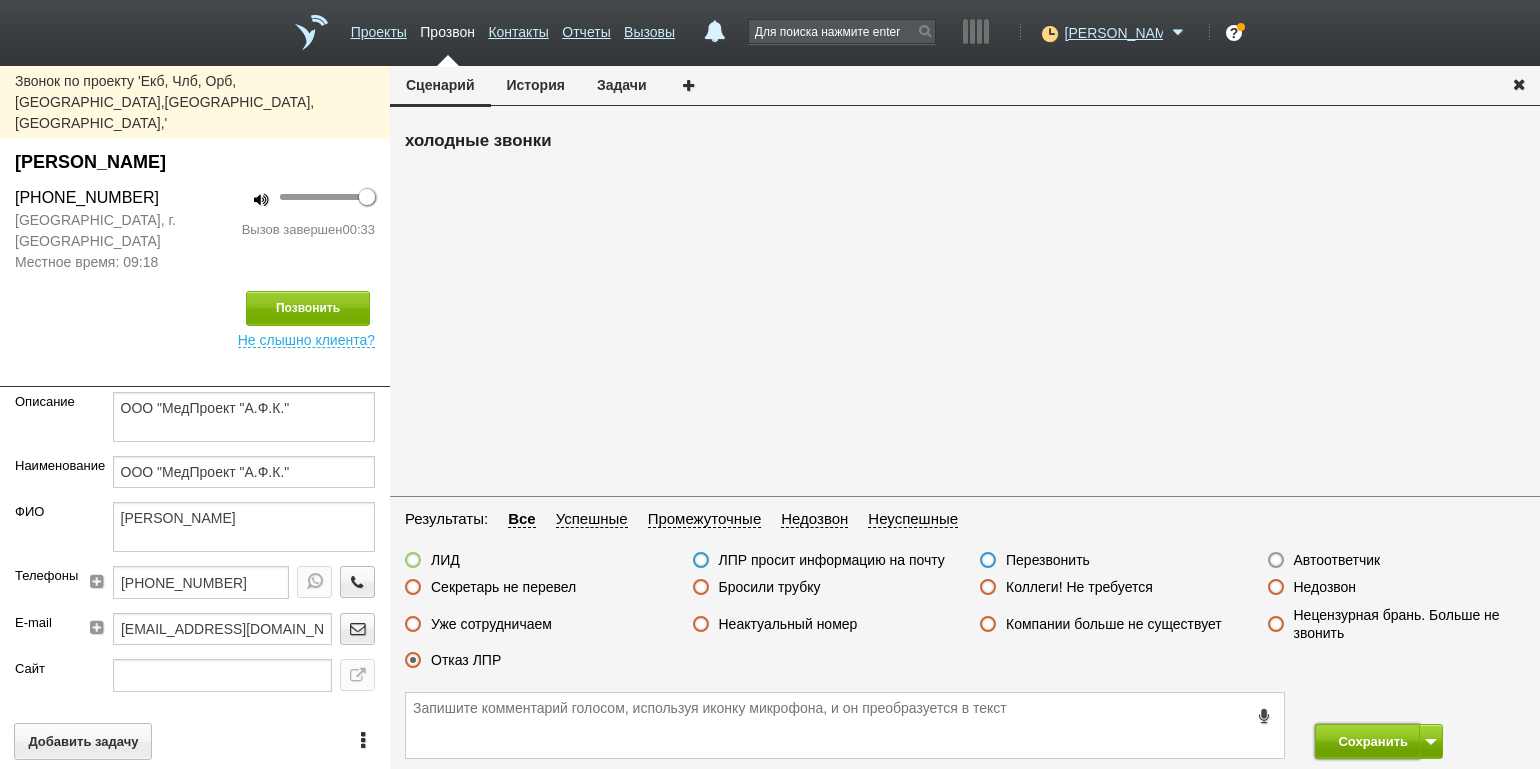 click on "Сохранить" at bounding box center (1367, 741) 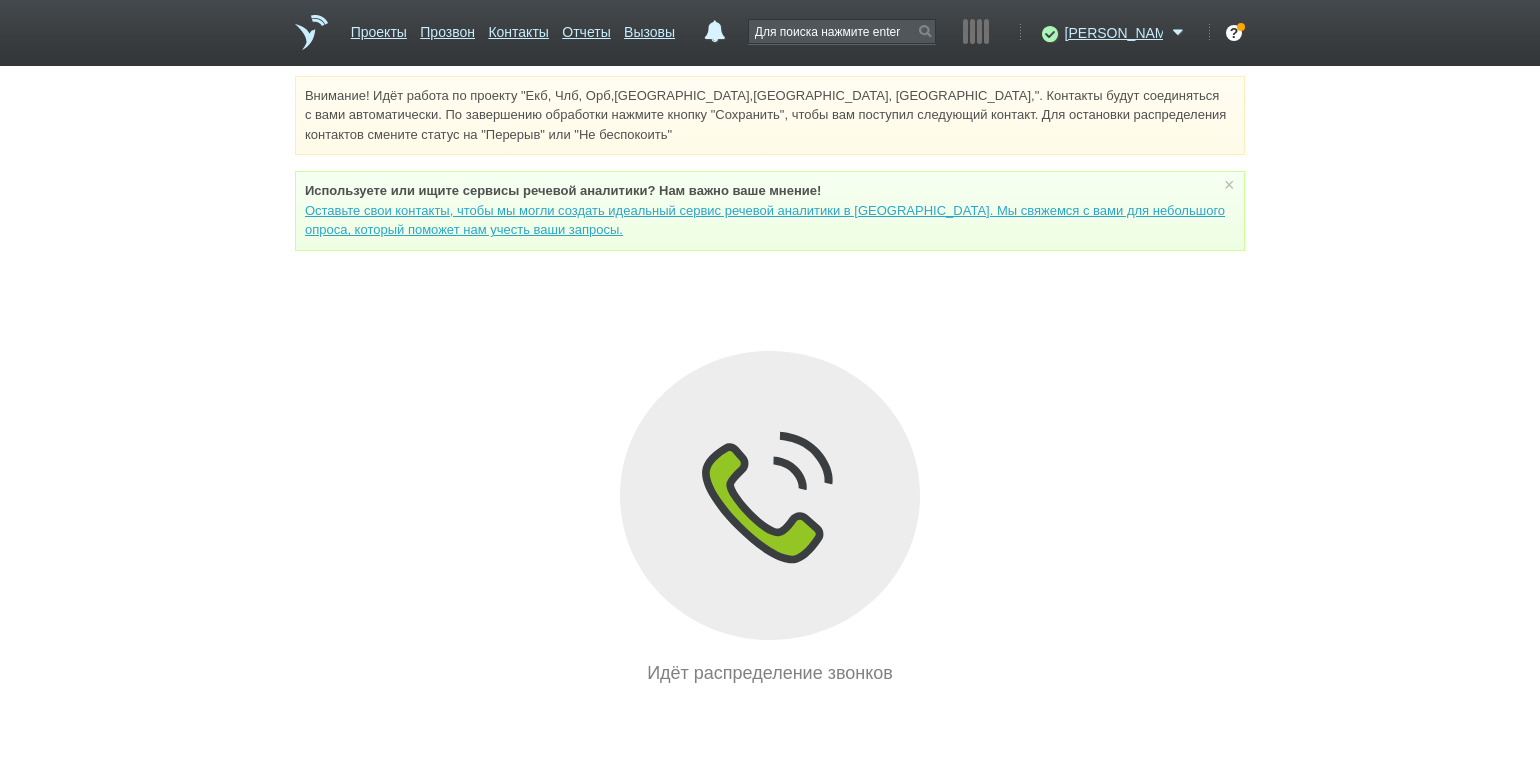 click on "Внимание! Идёт работа по проекту "Екб, Члб, Орб,[GEOGRAPHIC_DATA],[GEOGRAPHIC_DATA], [GEOGRAPHIC_DATA],". Контакты будут соединяться с вами автоматически. По завершению обработки нажмите кнопку "Сохранить", чтобы вам поступил следующий контакт. Для остановки распределения контактов смените статус на "Перерыв" или "Не беспокоить"
Используете или ищите cервисы речевой аналитики? Нам важно ваше мнение!
×
Вы можете звонить напрямую из строки поиска - введите номер и нажмите "Позвонить"
Идёт распределение звонков" at bounding box center (770, 381) 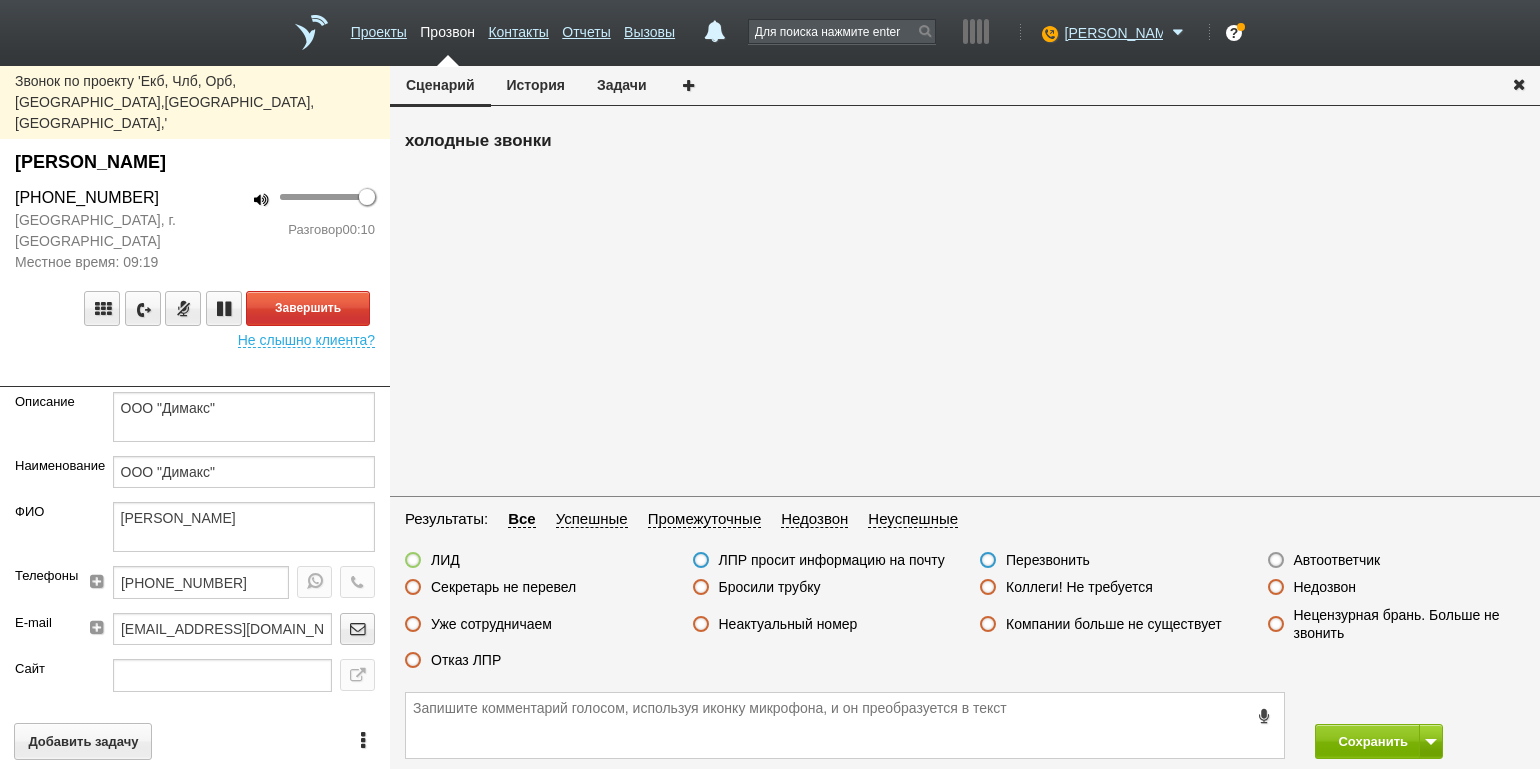 click on "100
Разговор
00:10" at bounding box center (292, 229) 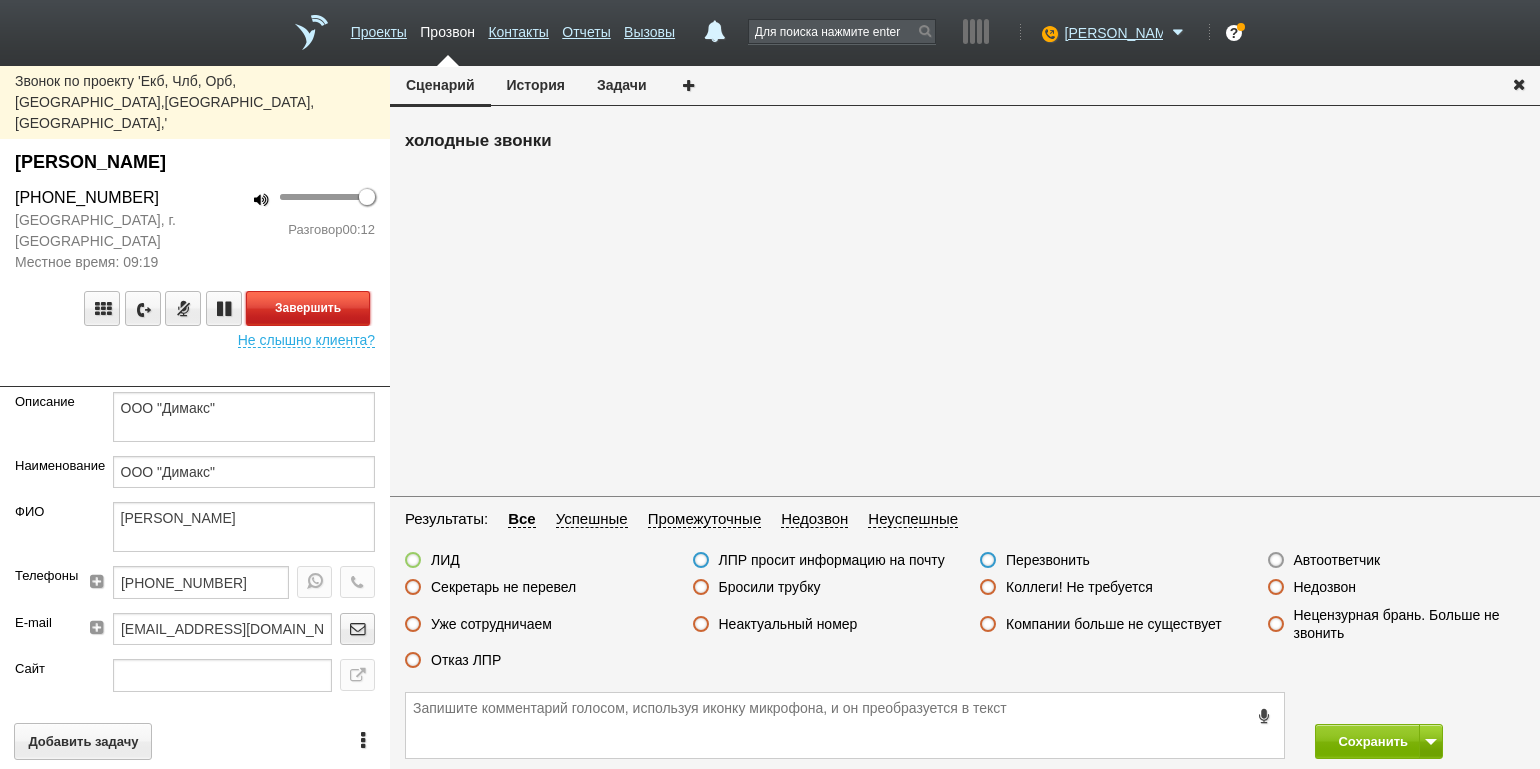 click on "Завершить" at bounding box center [308, 308] 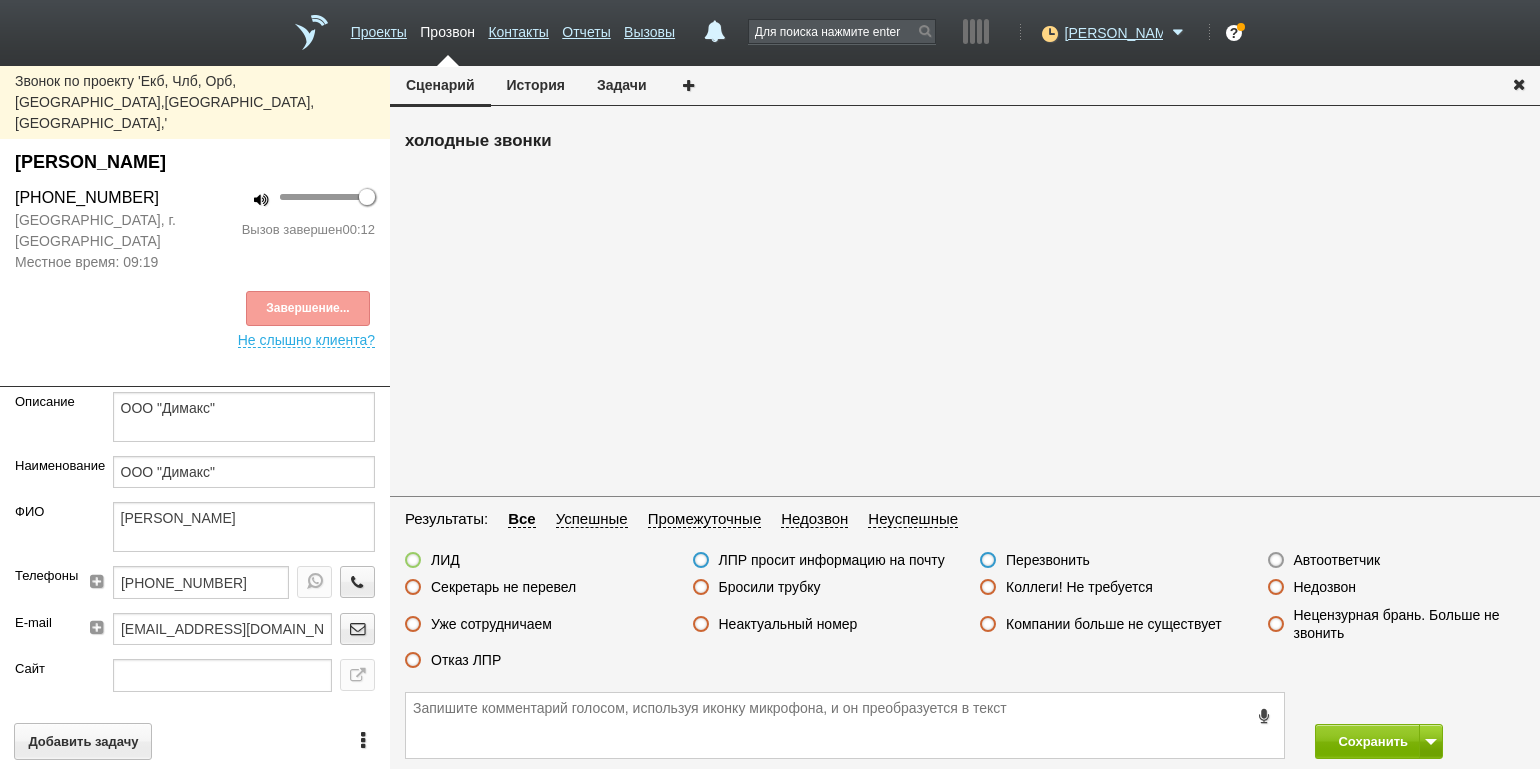 click on "Отказ ЛПР" at bounding box center [466, 660] 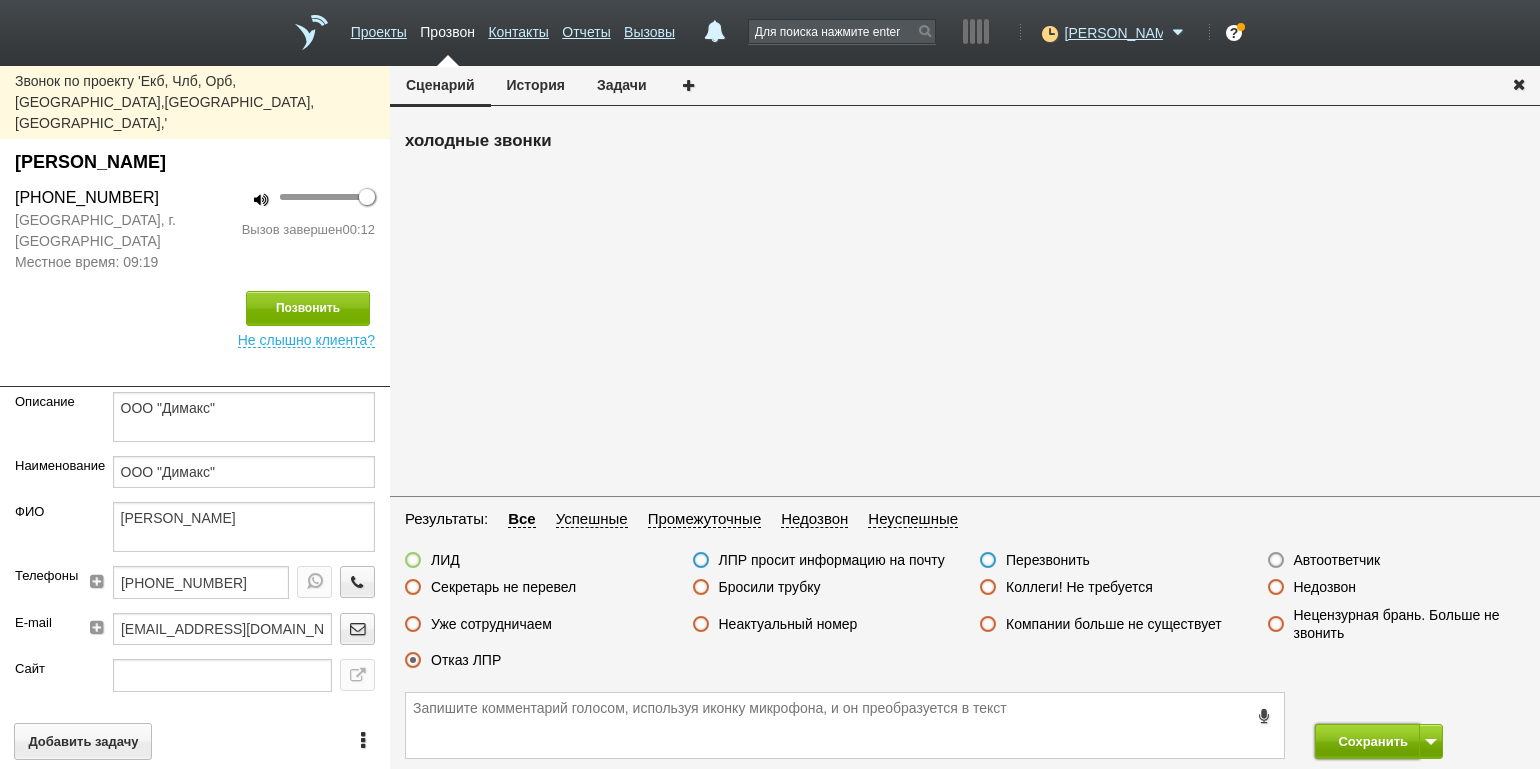 click on "Сохранить" at bounding box center [1367, 741] 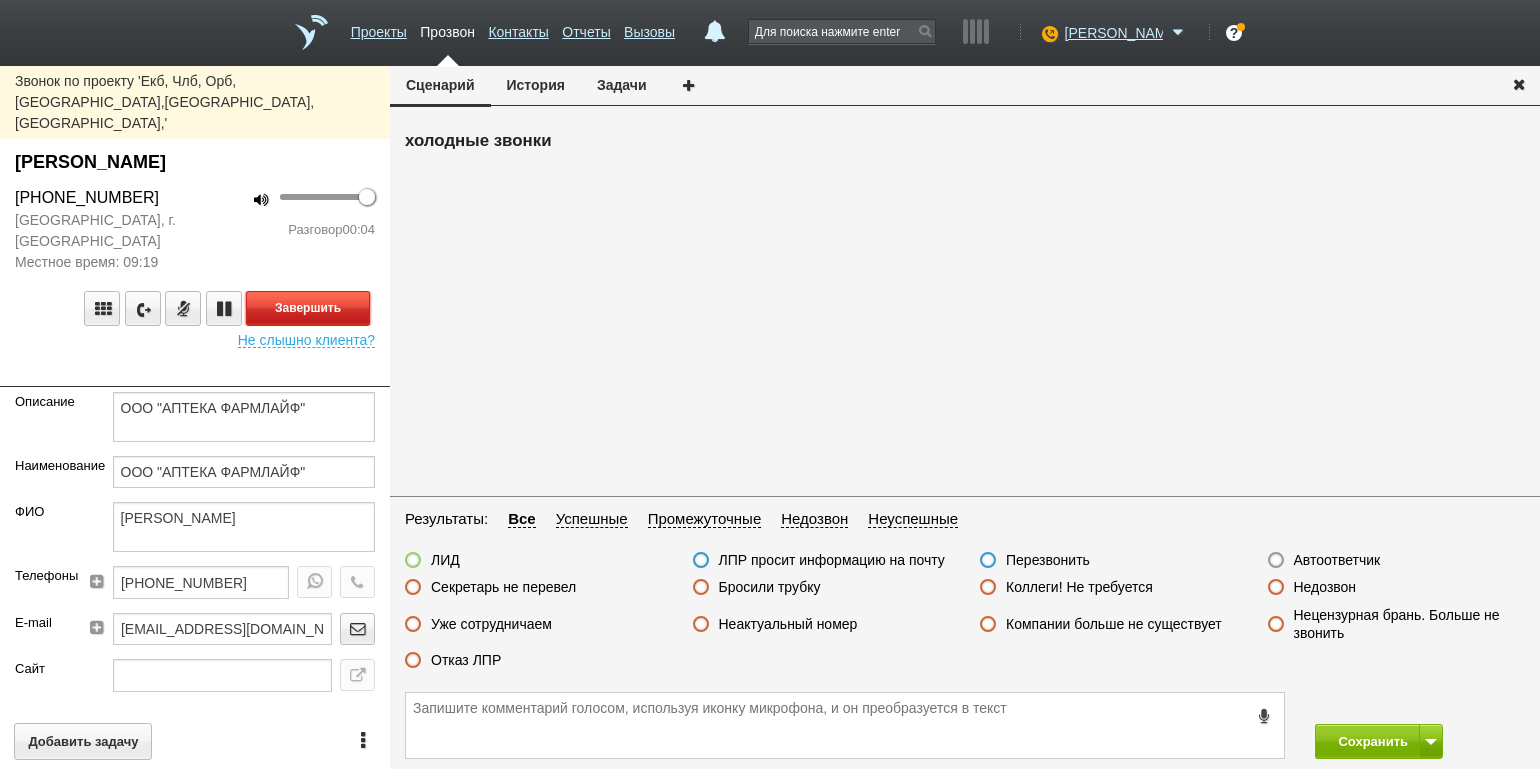 click on "Завершить" at bounding box center [308, 308] 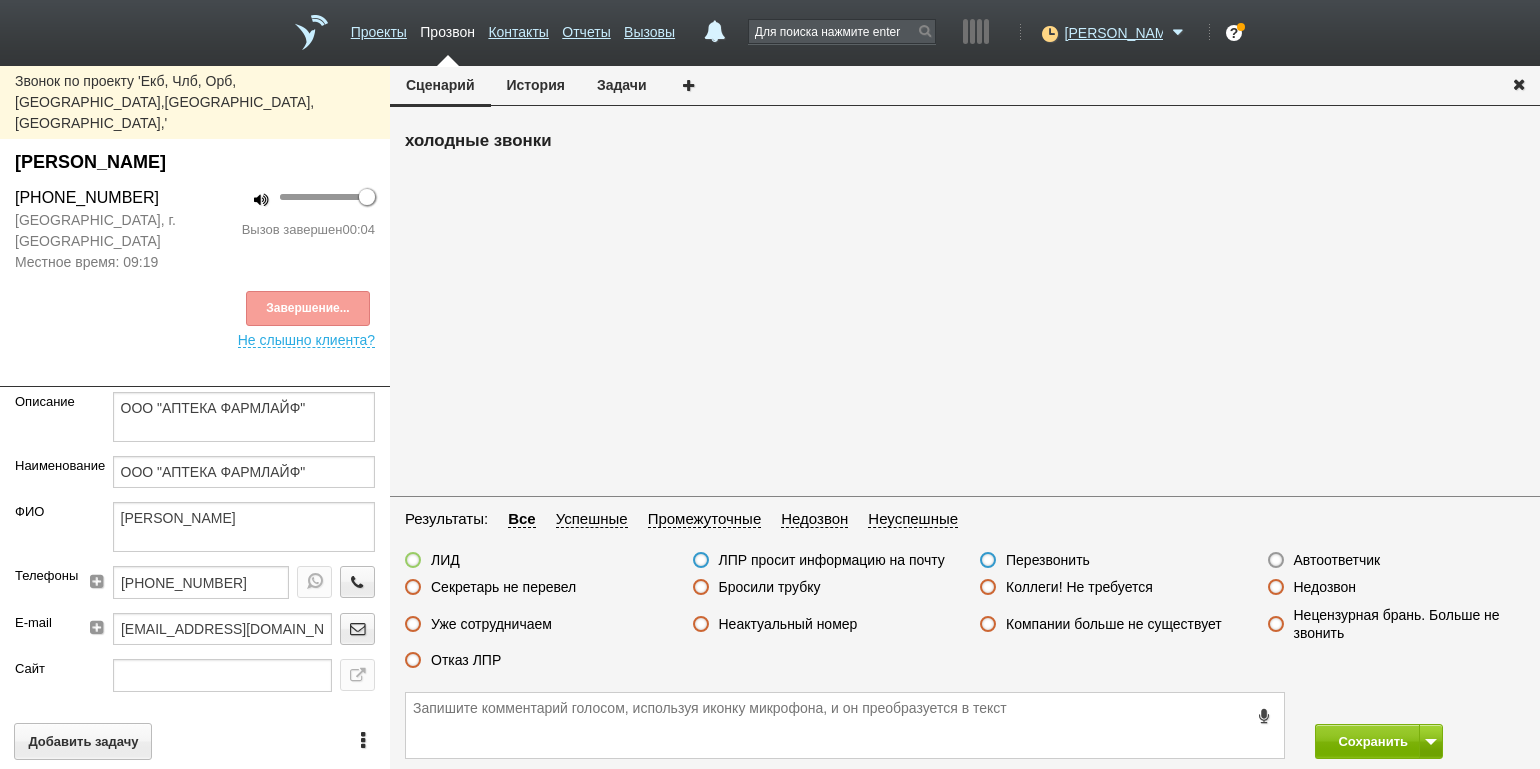 click on "Бросили трубку" at bounding box center (770, 587) 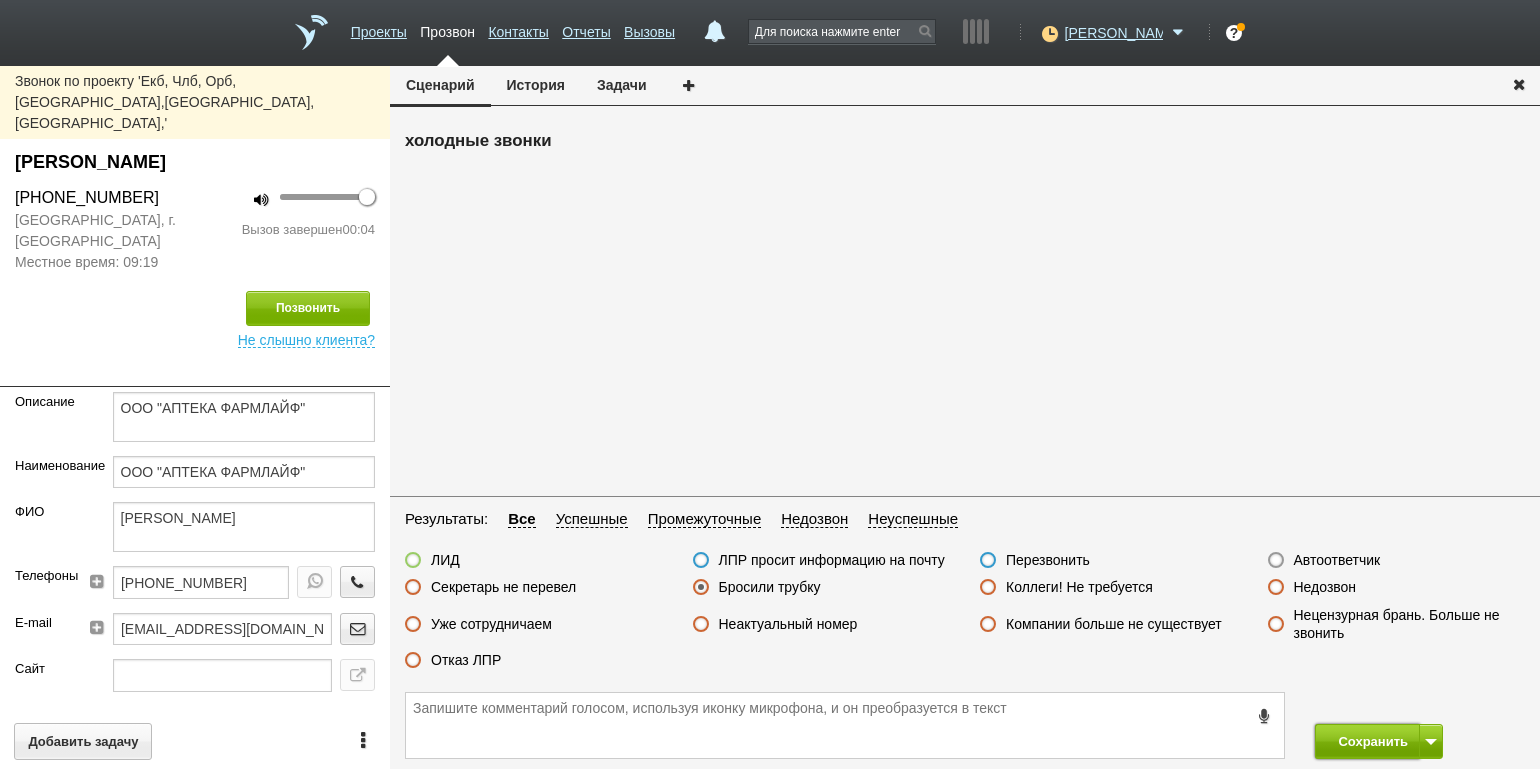click on "Сохранить" at bounding box center [1367, 741] 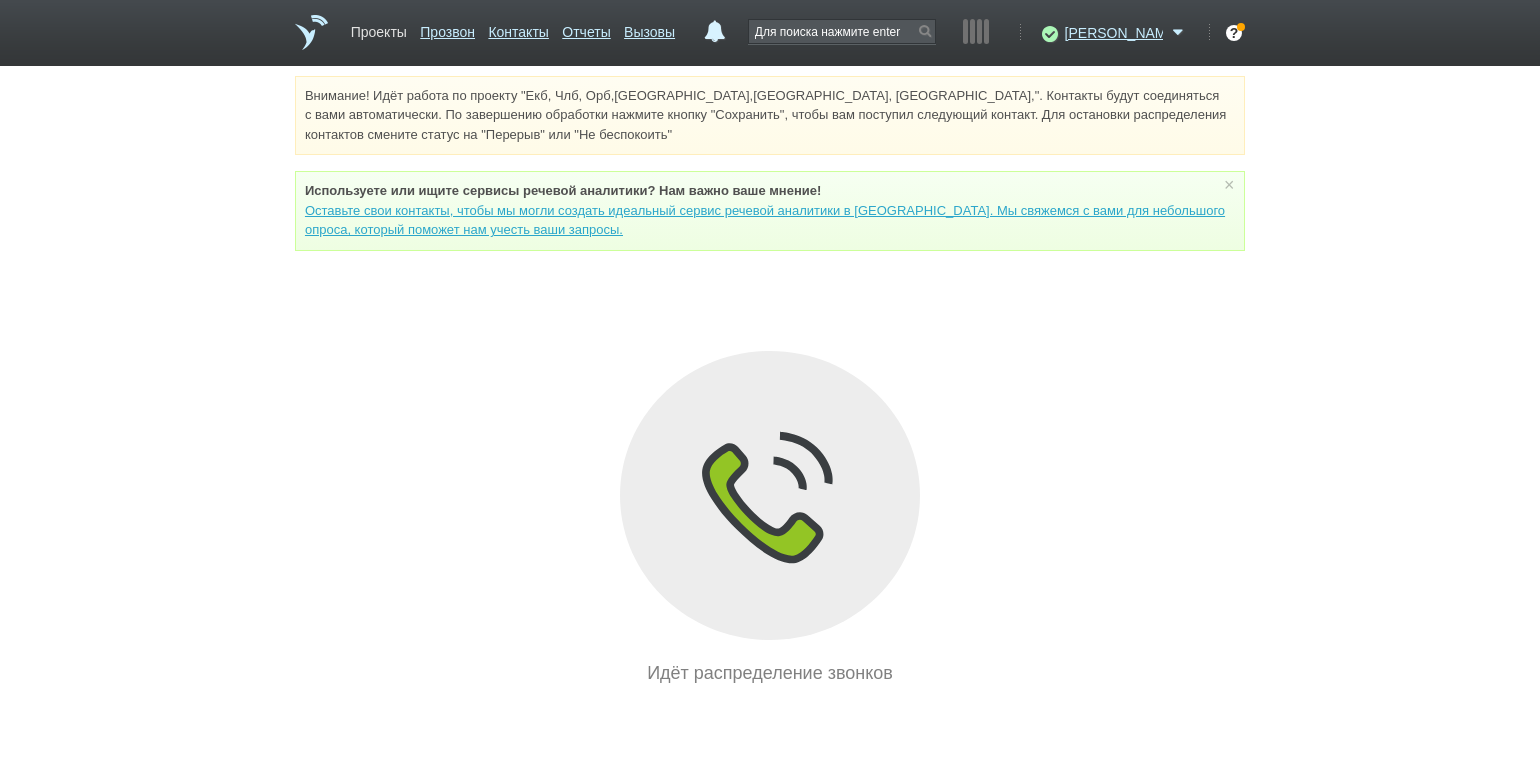 click on "Проекты" at bounding box center [379, 28] 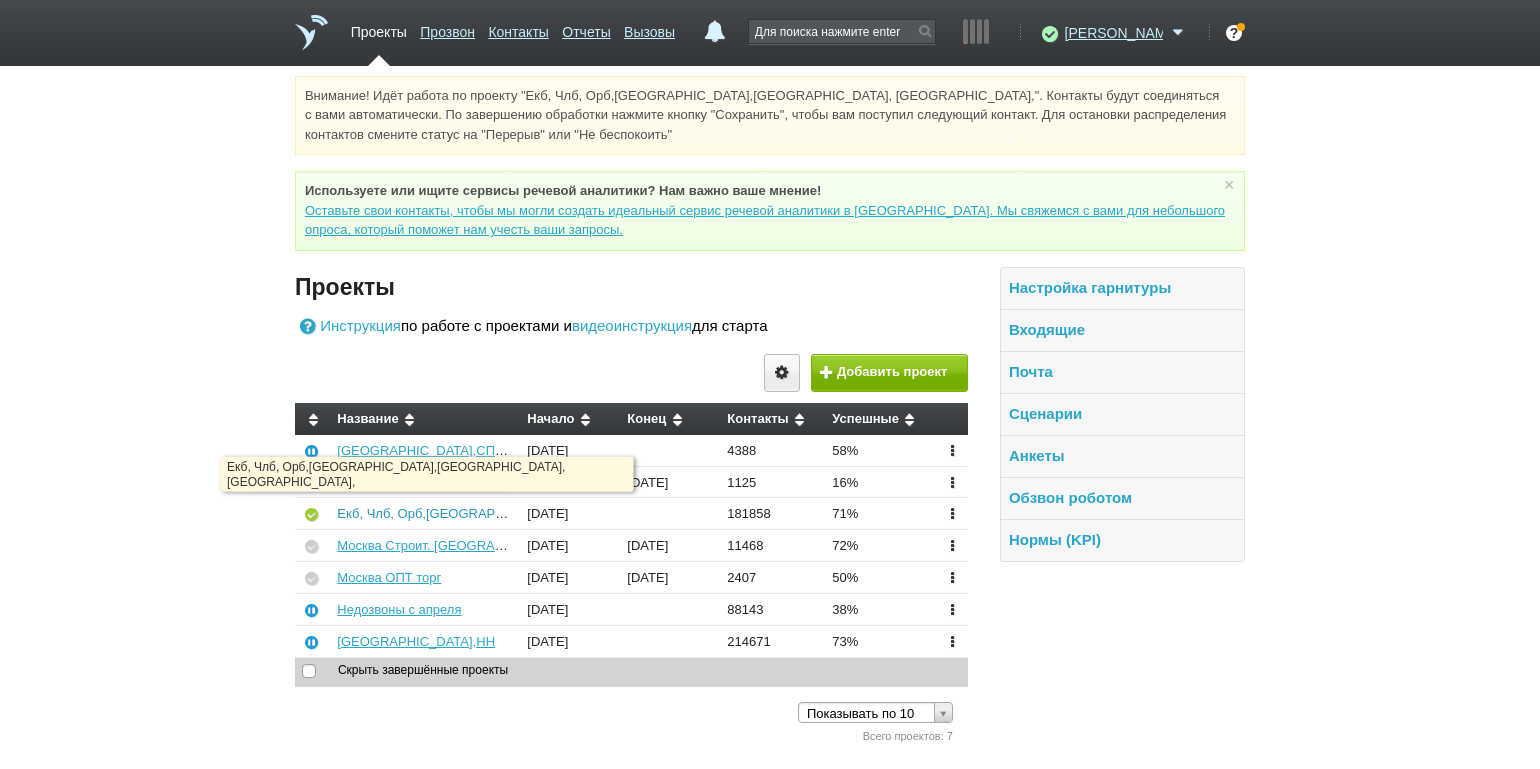 click on "Екб, Члб, Орб,[GEOGRAPHIC_DATA],[GEOGRAPHIC_DATA], [GEOGRAPHIC_DATA]," at bounding box center [591, 513] 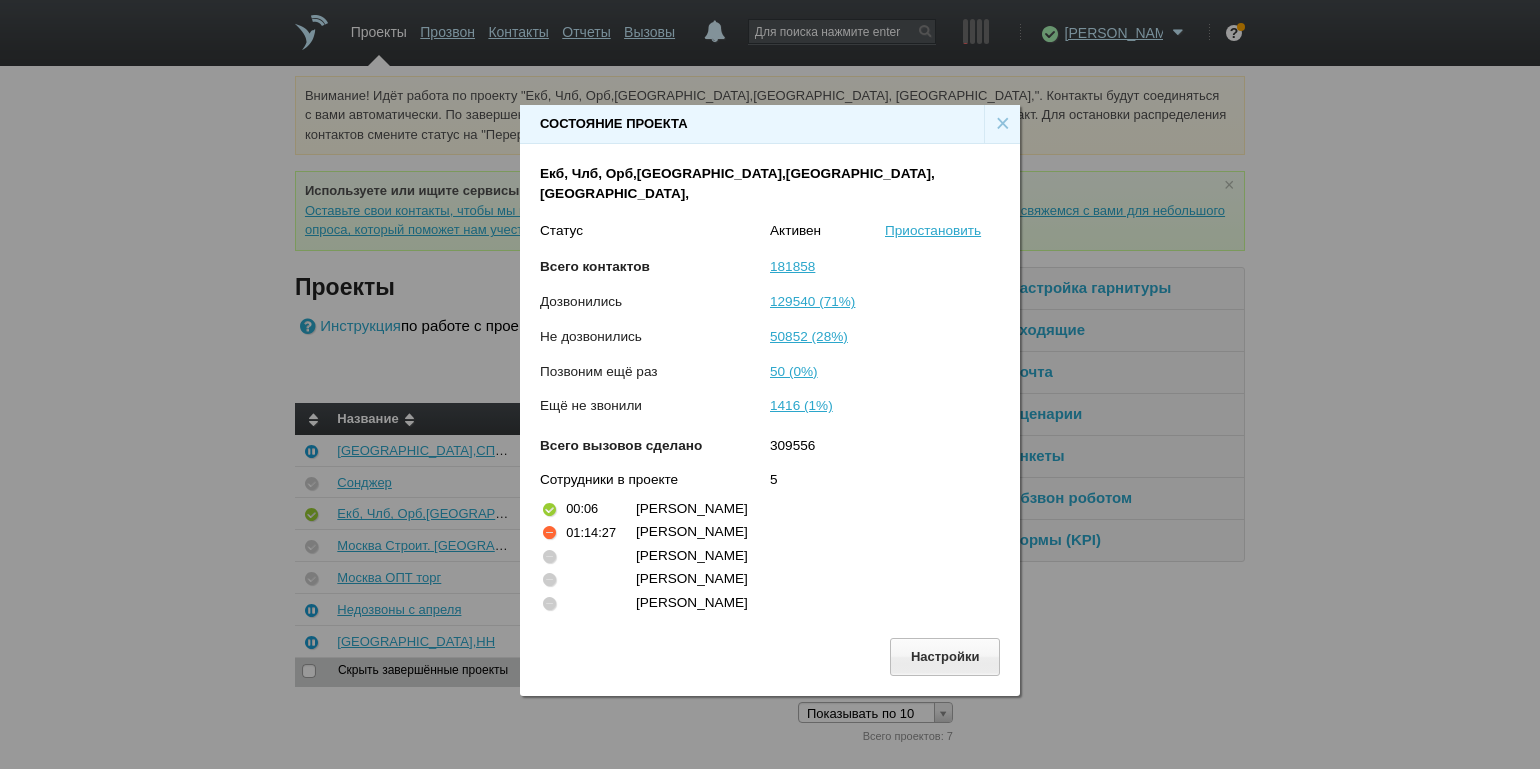 click on "×" at bounding box center (1002, 124) 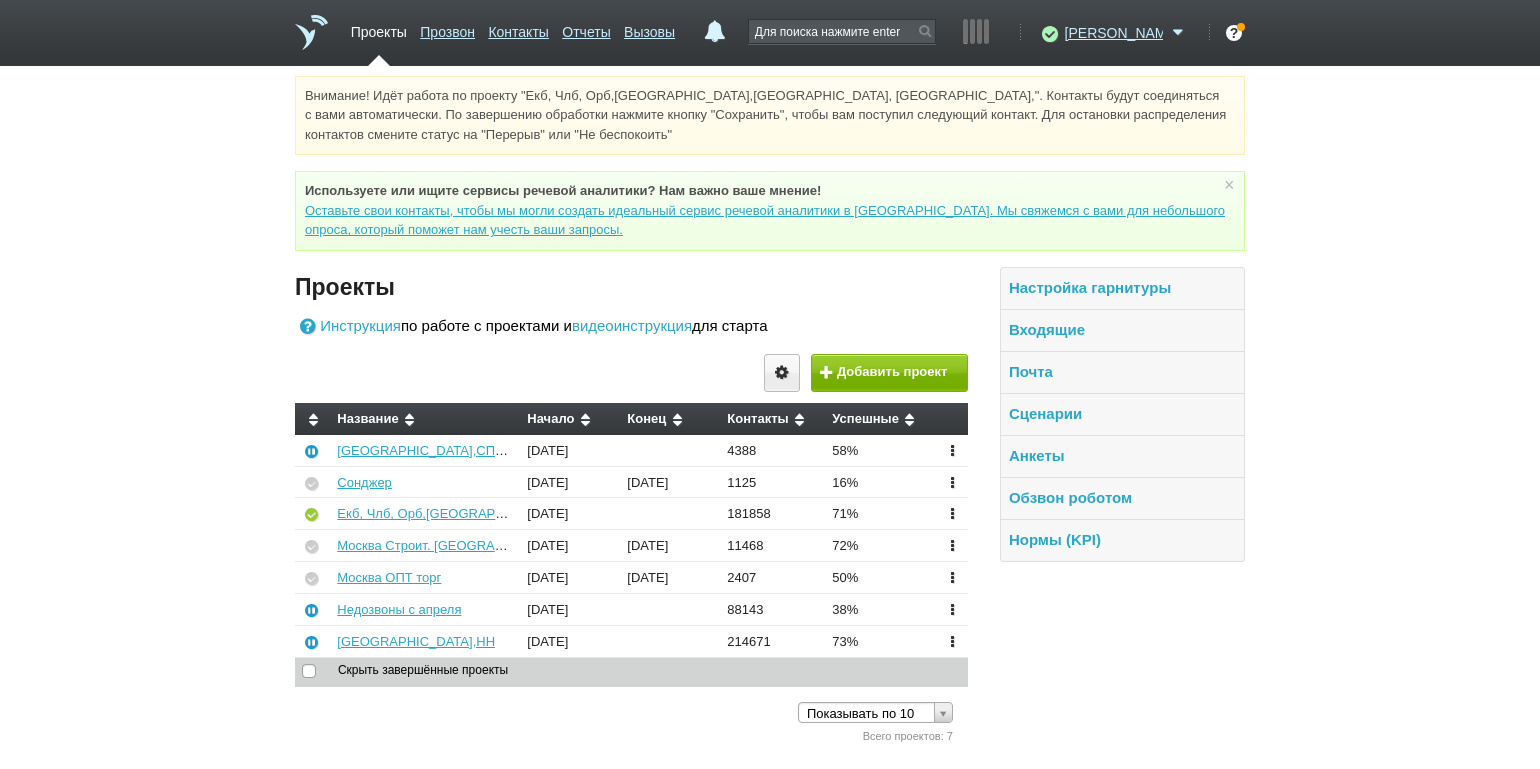 click on "Внимание! Идёт работа по проекту "Екб, Члб, Орб,[GEOGRAPHIC_DATA],[GEOGRAPHIC_DATA], [GEOGRAPHIC_DATA],". Контакты будут соединяться с вами автоматически. По завершению обработки нажмите кнопку "Сохранить", чтобы вам поступил следующий контакт. Для остановки распределения контактов смените статус на "Перерыв" или "Не беспокоить"
Используете или ищите cервисы речевой аналитики? Нам важно ваше мнение!
×
Вы можете звонить напрямую из строки поиска - введите номер и нажмите "Позвонить"
Проекты
Инструкция видеоинструкция" at bounding box center (770, 411) 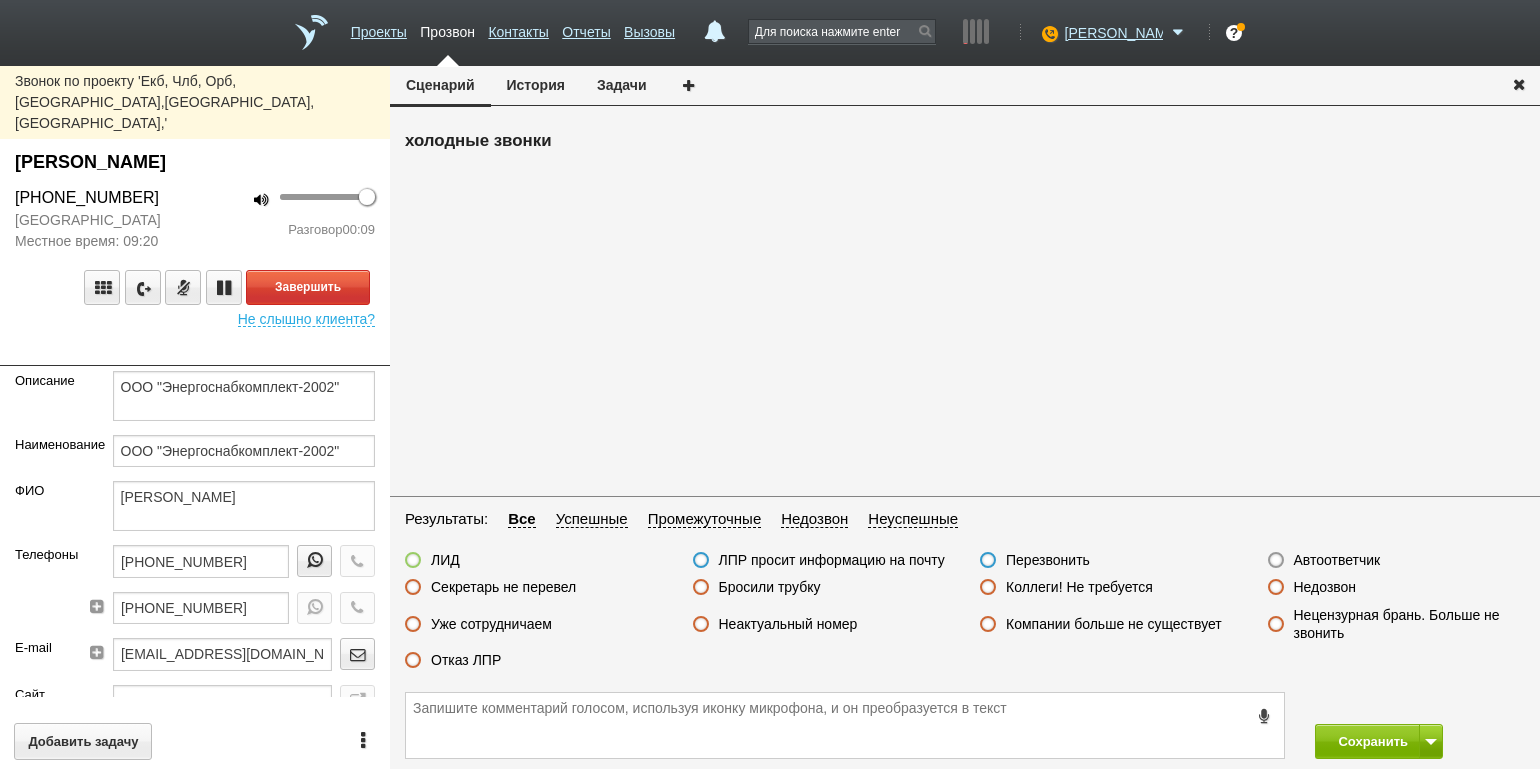 click on "Разговор
00:09" at bounding box center [292, 230] 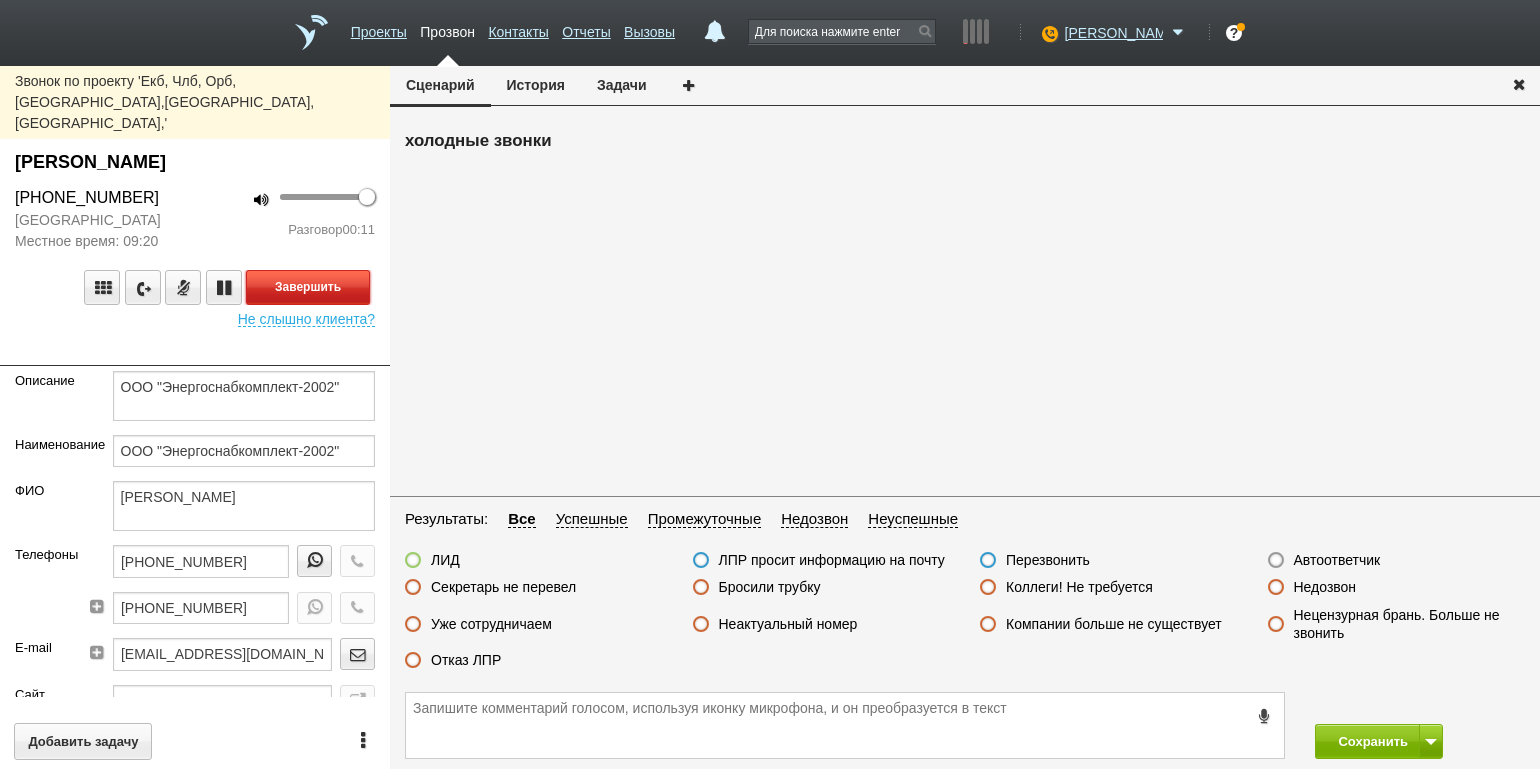 click on "Завершить" at bounding box center (308, 287) 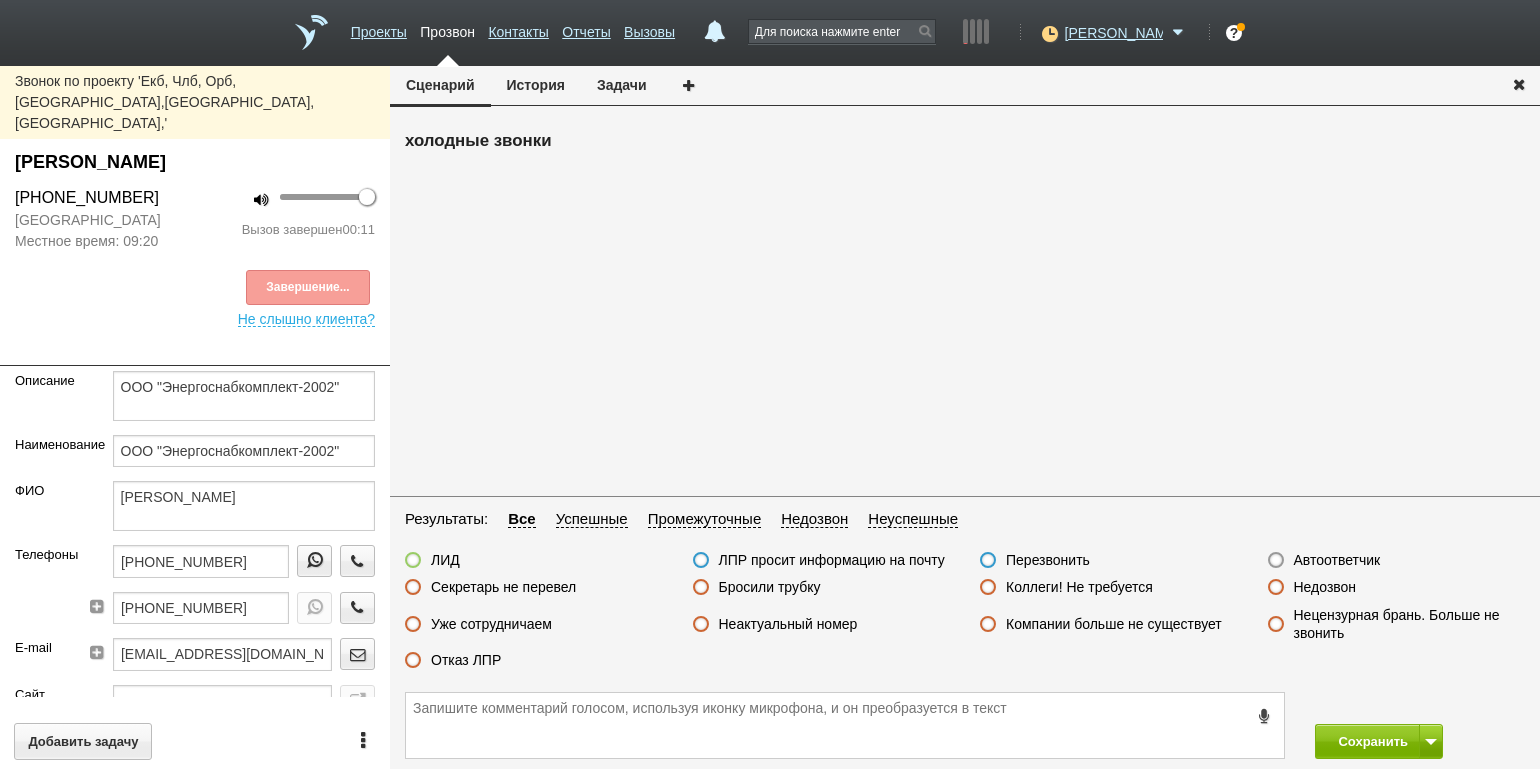 click on "ЛИД ЛПР просит информацию на почту Перезвонить Автоответчик Секретарь не перевел Бросили трубку Коллеги! Не требуется Недозвон Уже сотрудничаем Неактуальный номер Компании больше не существует Нецензурная брань. Больше не звонить Отказ ЛПР" at bounding box center (965, 615) 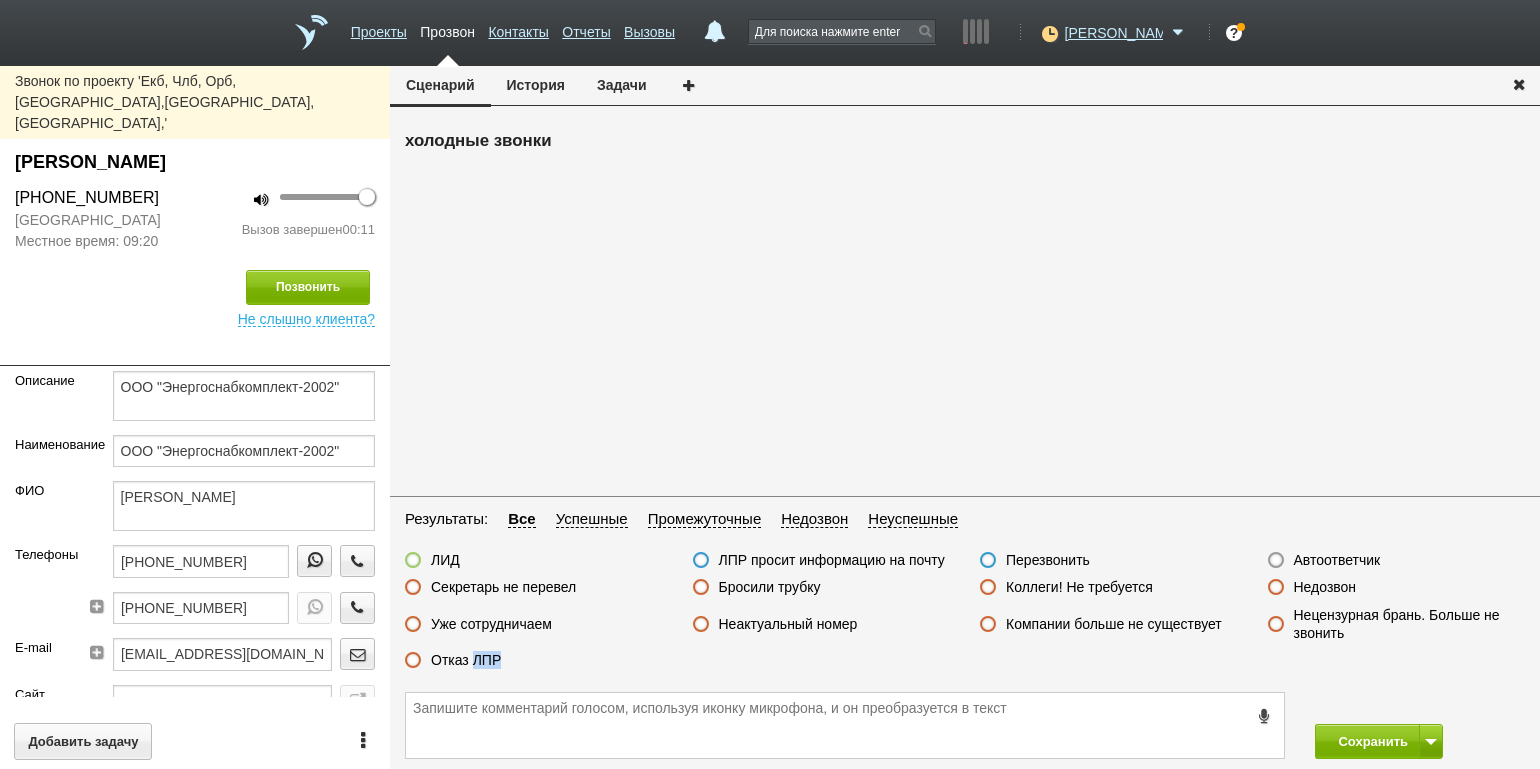 click on "ЛИД ЛПР просит информацию на почту Перезвонить Автоответчик Секретарь не перевел Бросили трубку Коллеги! Не требуется Недозвон Уже сотрудничаем Неактуальный номер Компании больше не существует Нецензурная брань. Больше не звонить Отказ ЛПР" at bounding box center [965, 615] 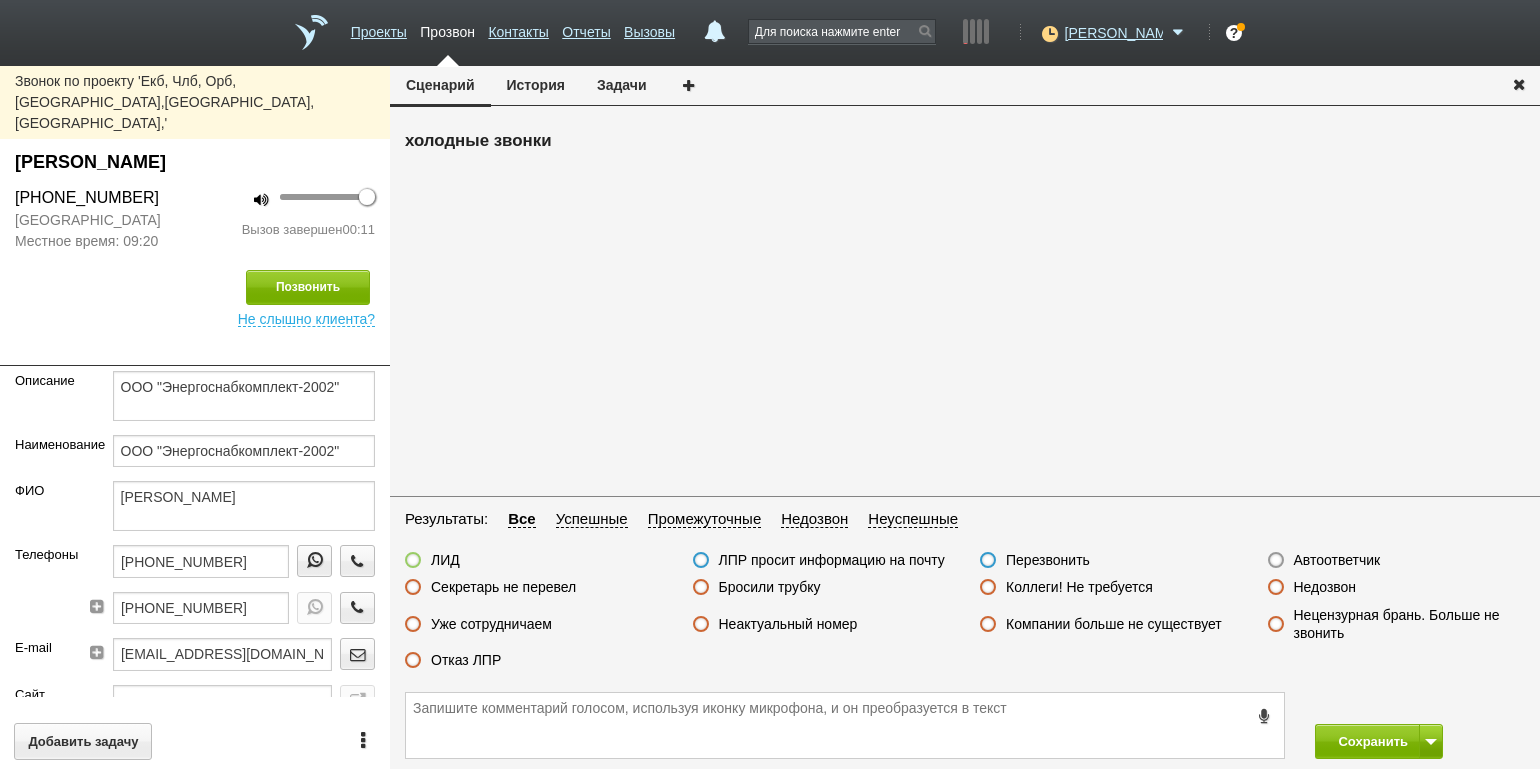 click on "Отказ ЛПР" at bounding box center [466, 660] 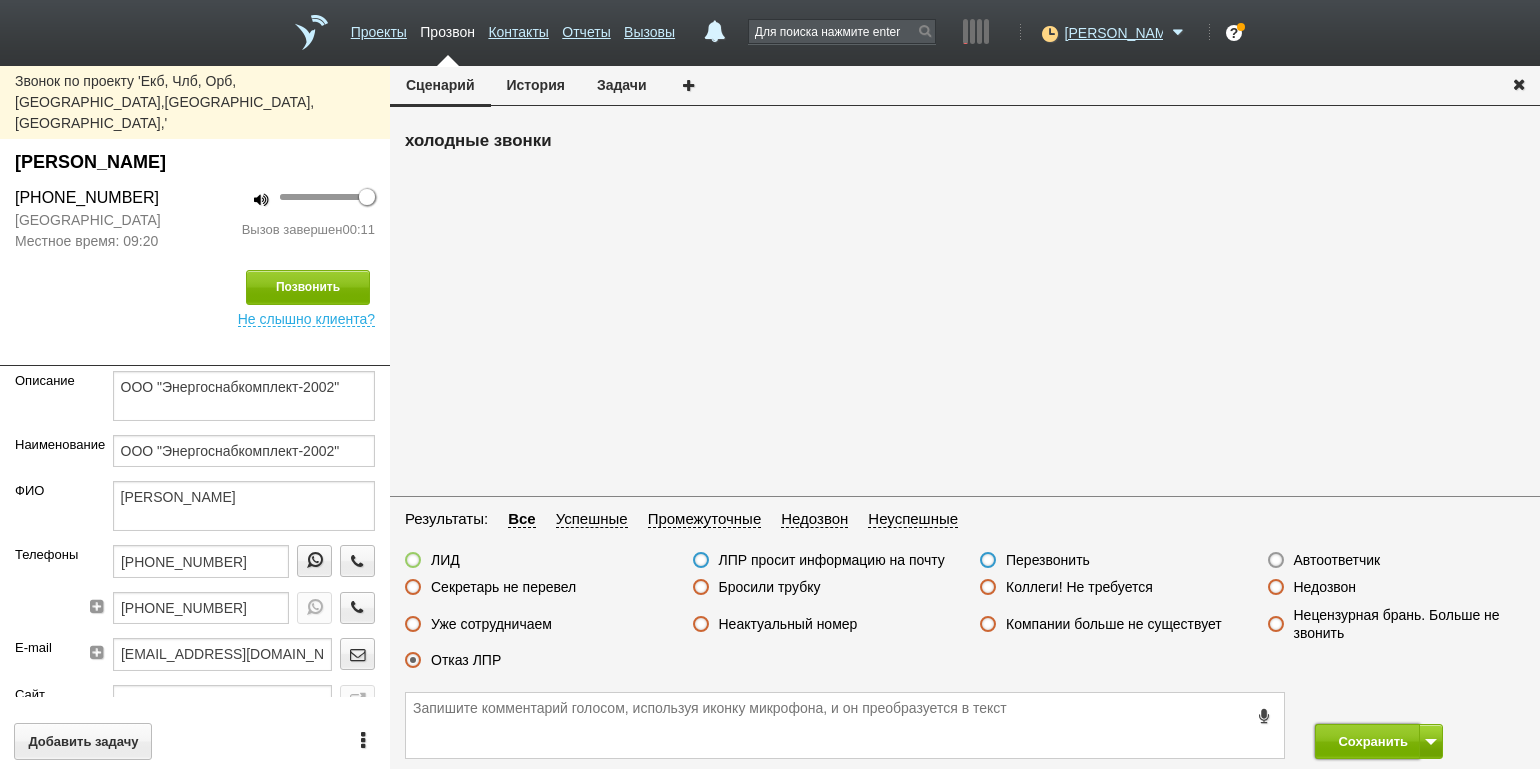 drag, startPoint x: 1366, startPoint y: 743, endPoint x: 1289, endPoint y: 647, distance: 123.065025 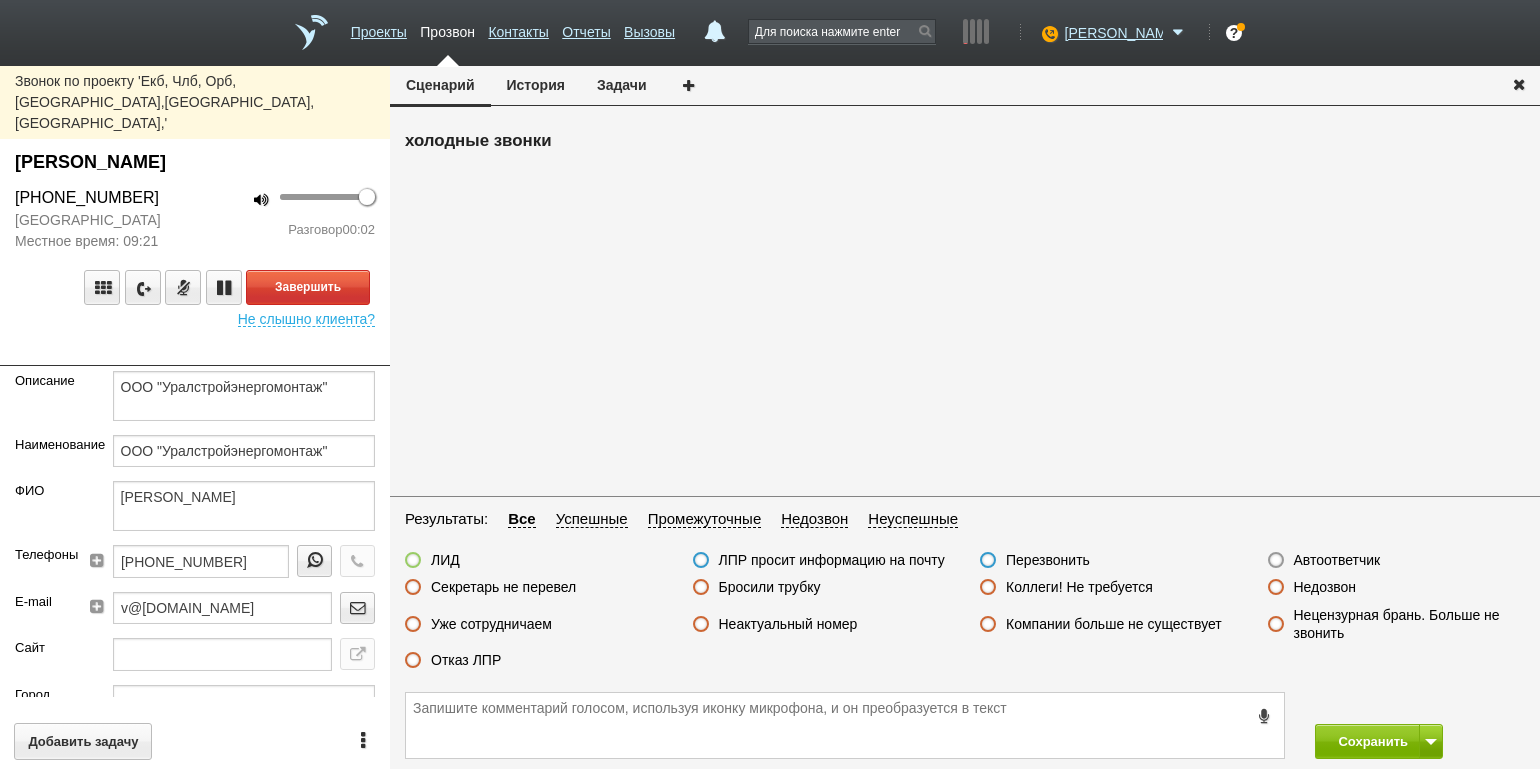 click on "Завершить Не слышно клиента?" at bounding box center (195, 289) 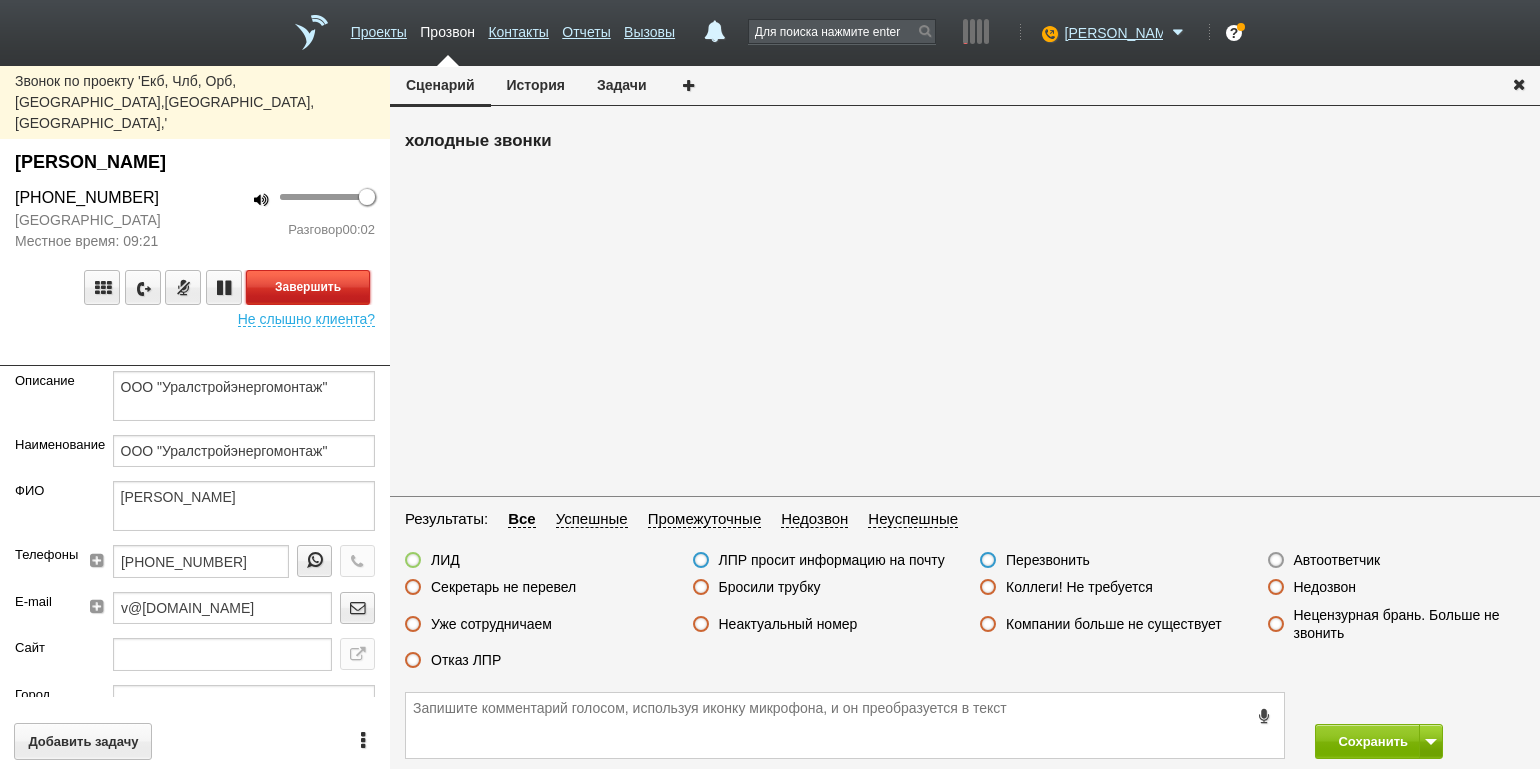 click on "Завершить" at bounding box center (308, 287) 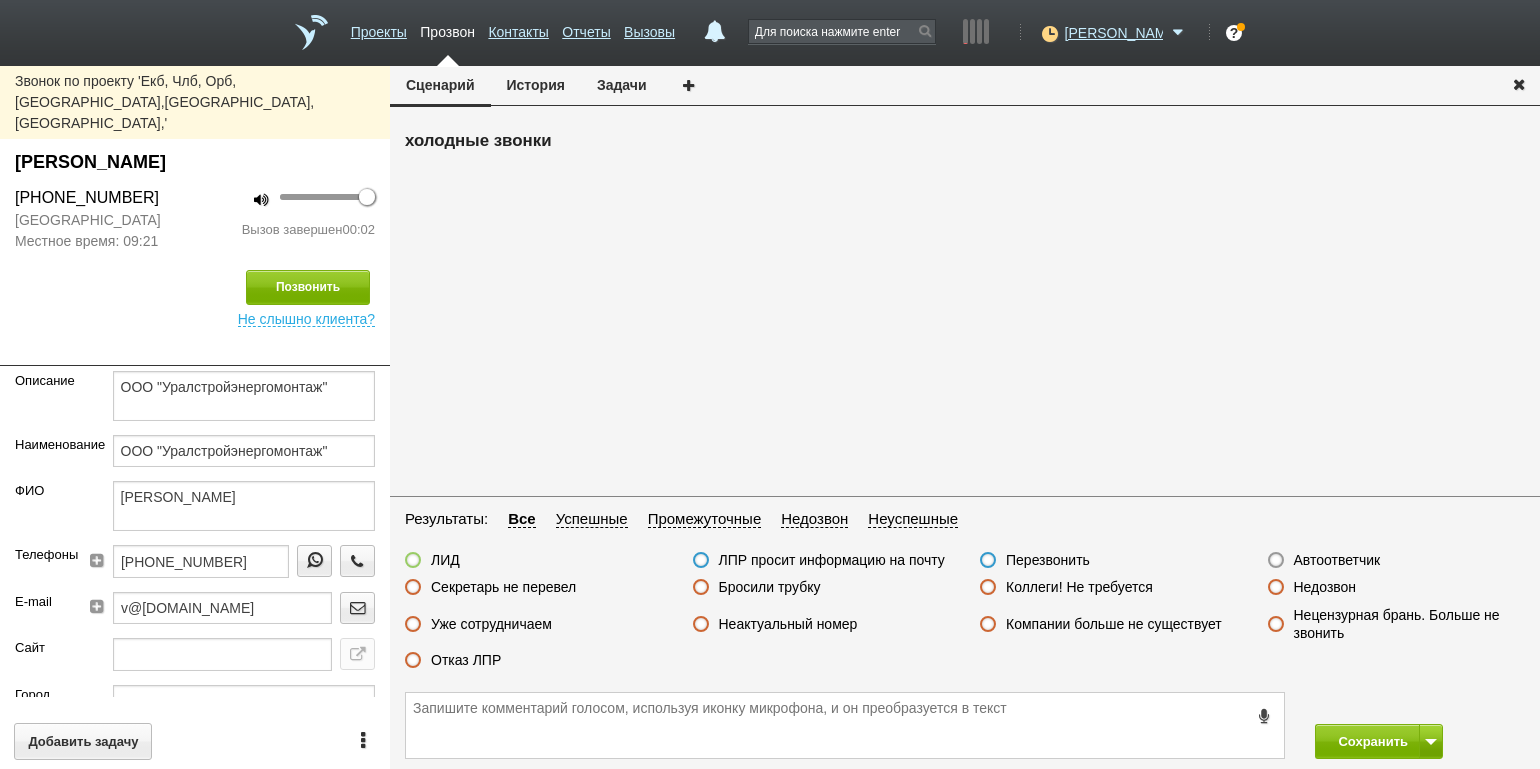 click on "Автоответчик" at bounding box center (1337, 560) 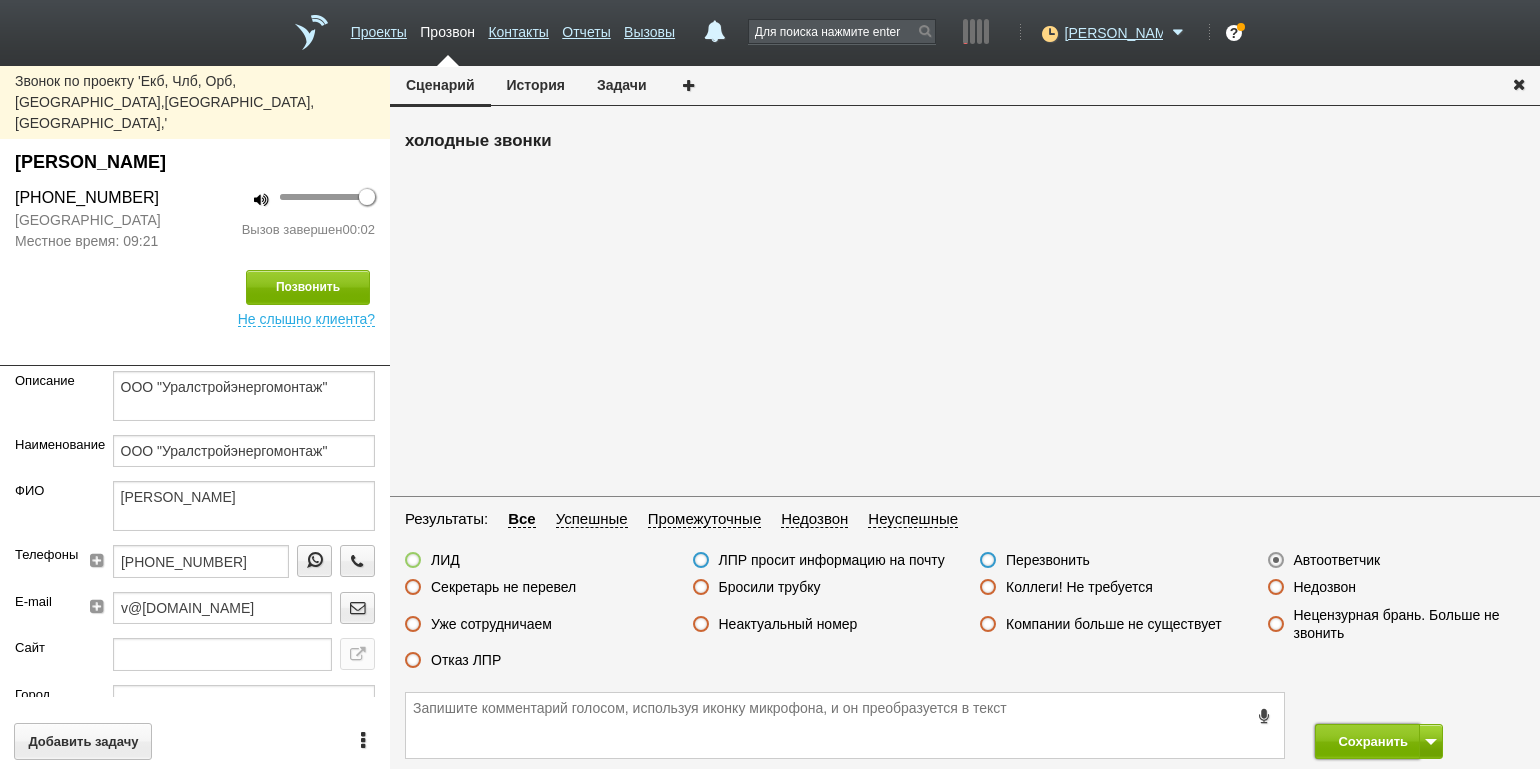 drag, startPoint x: 1359, startPoint y: 730, endPoint x: 1176, endPoint y: 424, distance: 356.54593 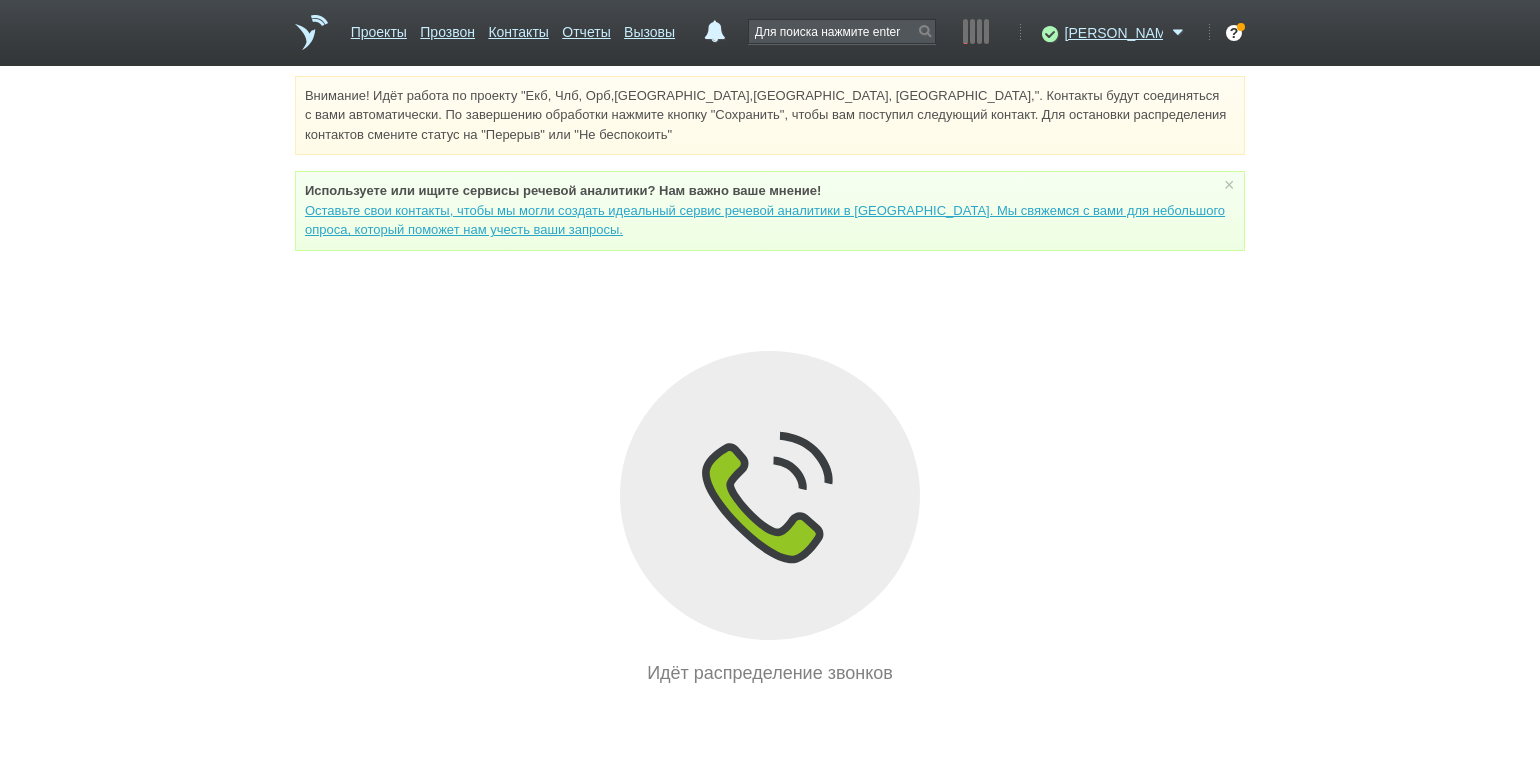 click on "Внимание! Идёт работа по проекту "Екб, Члб, Орб,[GEOGRAPHIC_DATA],[GEOGRAPHIC_DATA], [GEOGRAPHIC_DATA],". Контакты будут соединяться с вами автоматически. По завершению обработки нажмите кнопку "Сохранить", чтобы вам поступил следующий контакт. Для остановки распределения контактов смените статус на "Перерыв" или "Не беспокоить"
Используете или ищите cервисы речевой аналитики? Нам важно ваше мнение!
×
Вы можете звонить напрямую из строки поиска - введите номер и нажмите "Позвонить"
Идёт распределение звонков" at bounding box center (770, 381) 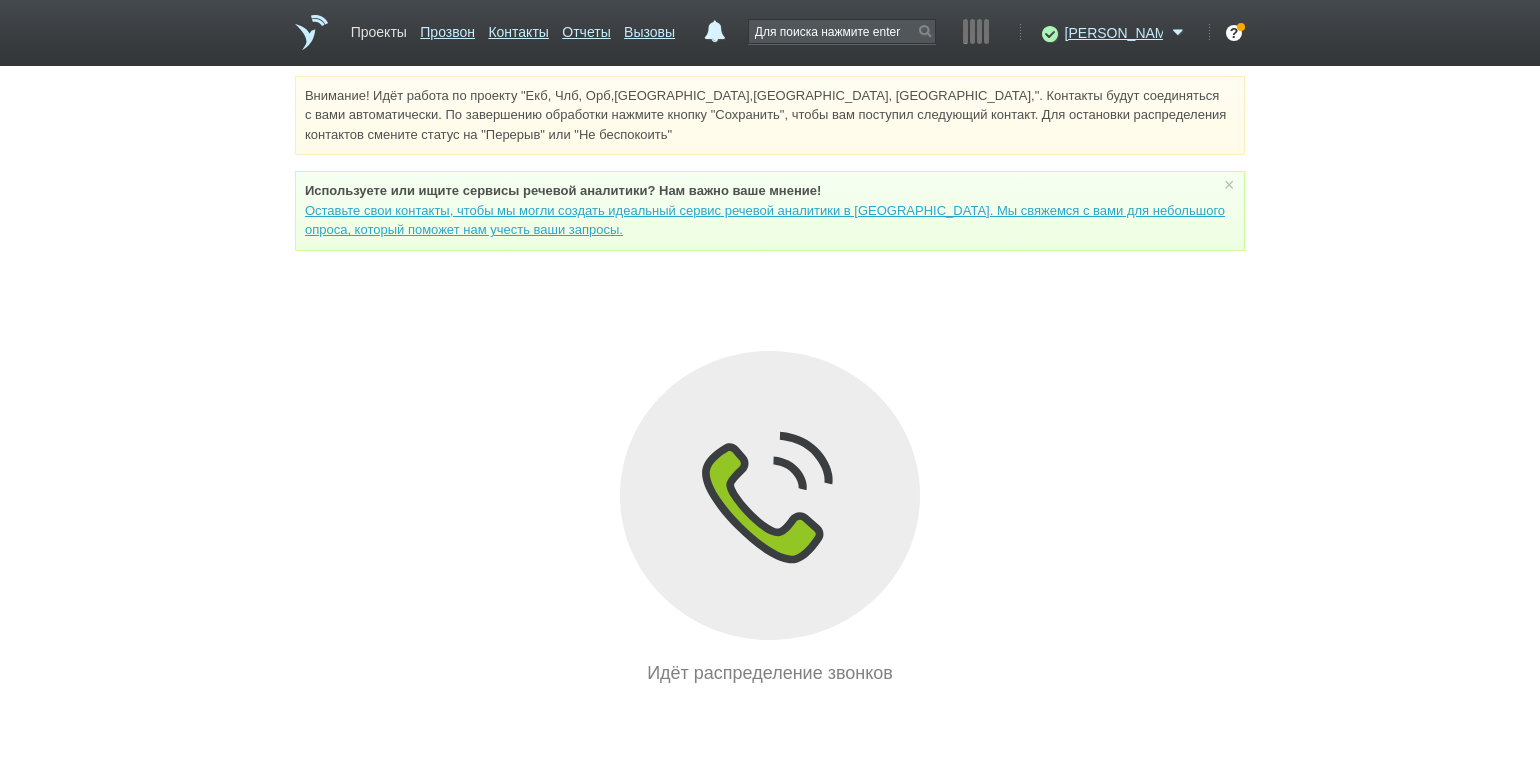 click on "Проекты" at bounding box center (379, 28) 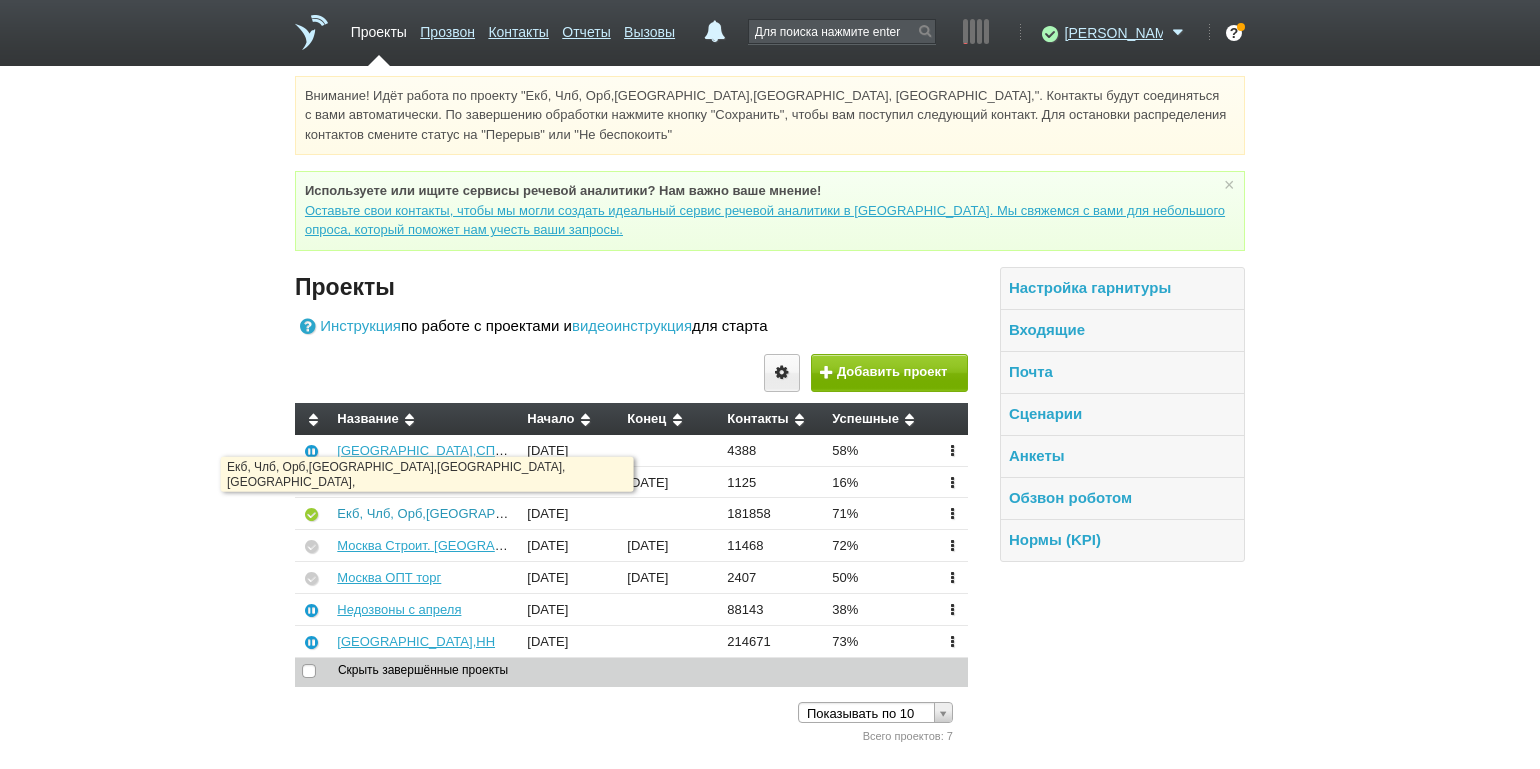 click on "Екб, Члб, Орб,[GEOGRAPHIC_DATA],[GEOGRAPHIC_DATA], [GEOGRAPHIC_DATA]," at bounding box center [591, 513] 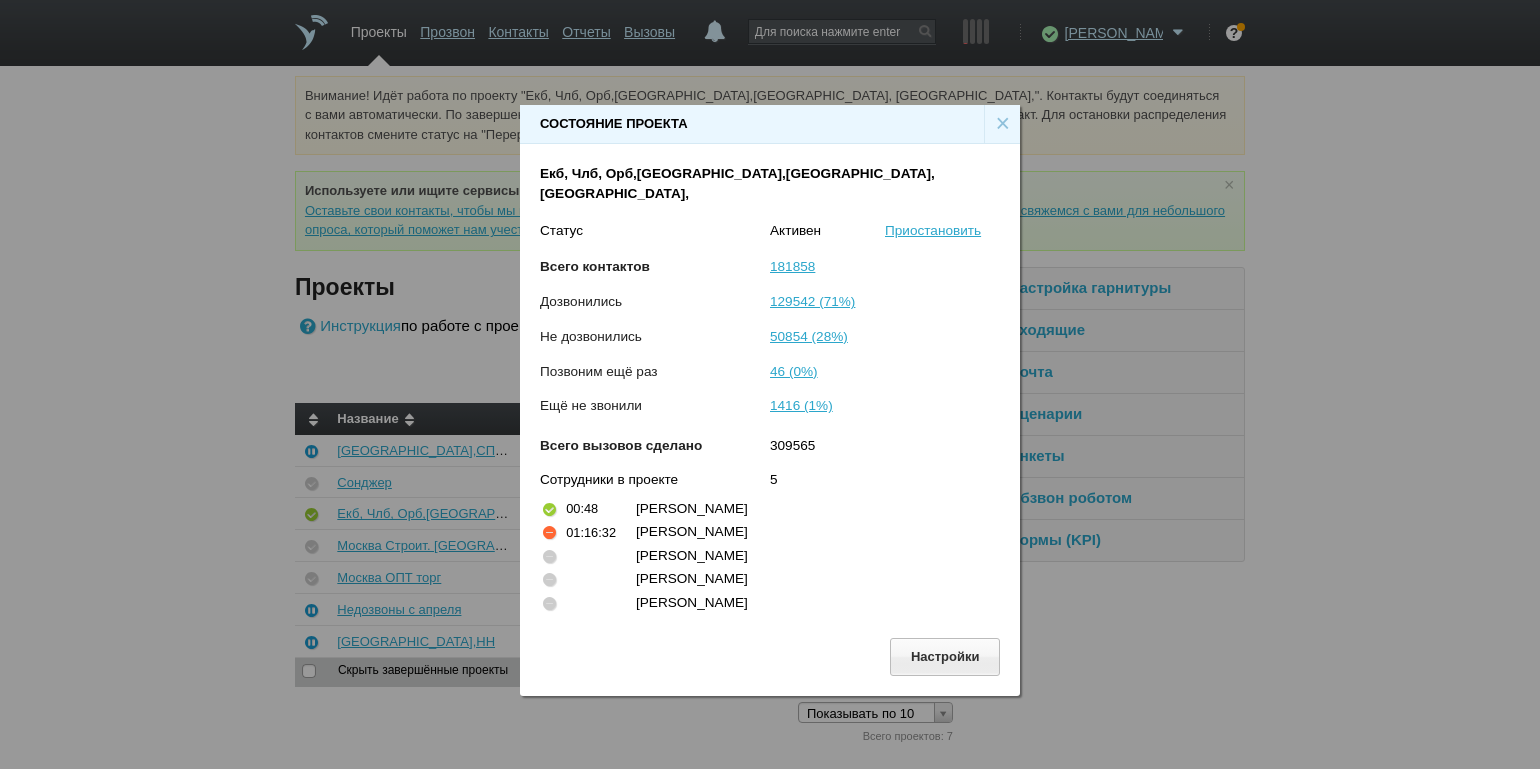 click on "×" at bounding box center [1002, 124] 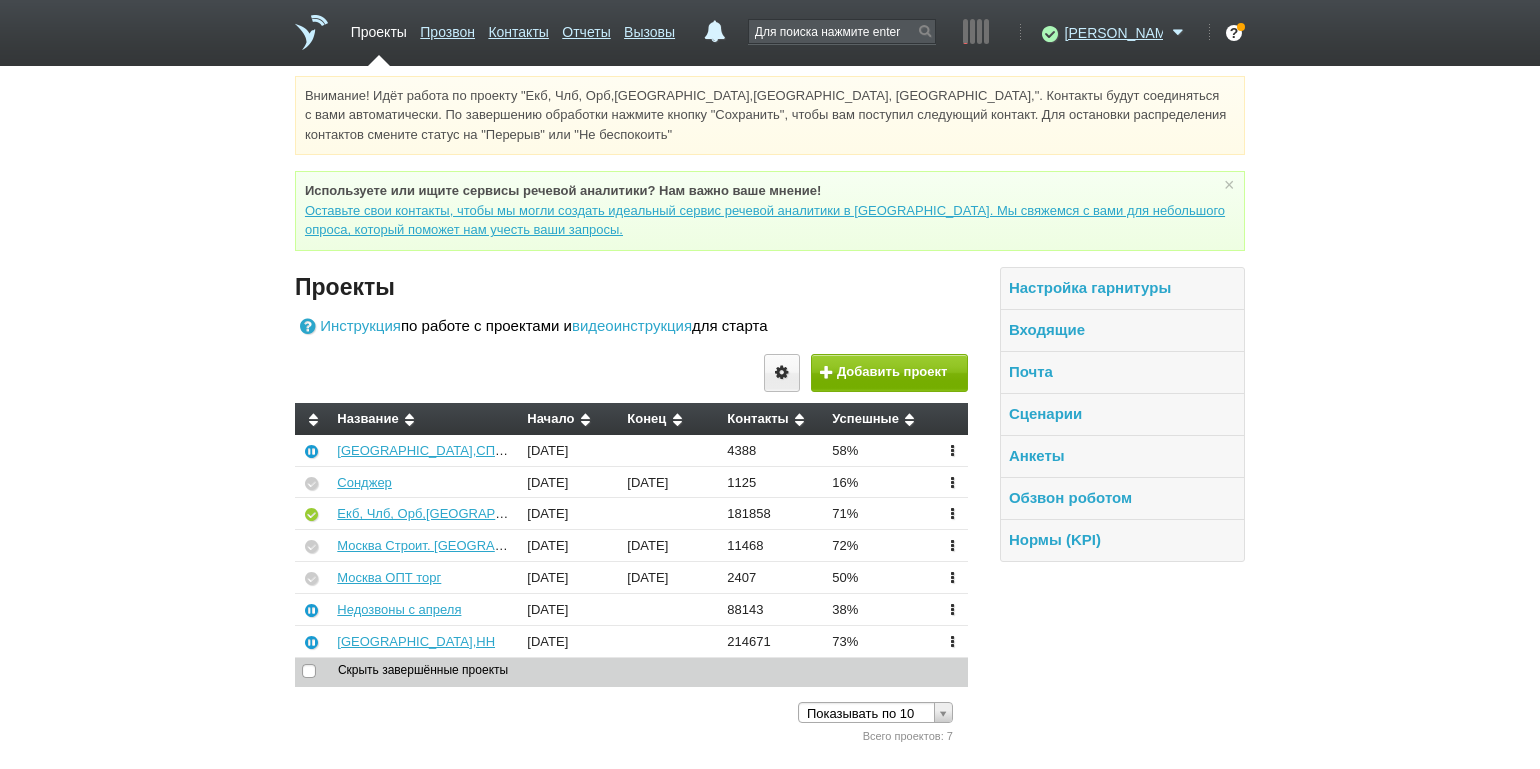 click on "Внимание! Идёт работа по проекту "Екб, Члб, Орб,[GEOGRAPHIC_DATA],[GEOGRAPHIC_DATA], [GEOGRAPHIC_DATA],". Контакты будут соединяться с вами автоматически. По завершению обработки нажмите кнопку "Сохранить", чтобы вам поступил следующий контакт. Для остановки распределения контактов смените статус на "Перерыв" или "Не беспокоить"
Используете или ищите cервисы речевой аналитики? Нам важно ваше мнение!
×
Вы можете звонить напрямую из строки поиска - введите номер и нажмите "Позвонить"
Проекты
Инструкция видеоинструкция" at bounding box center (770, 411) 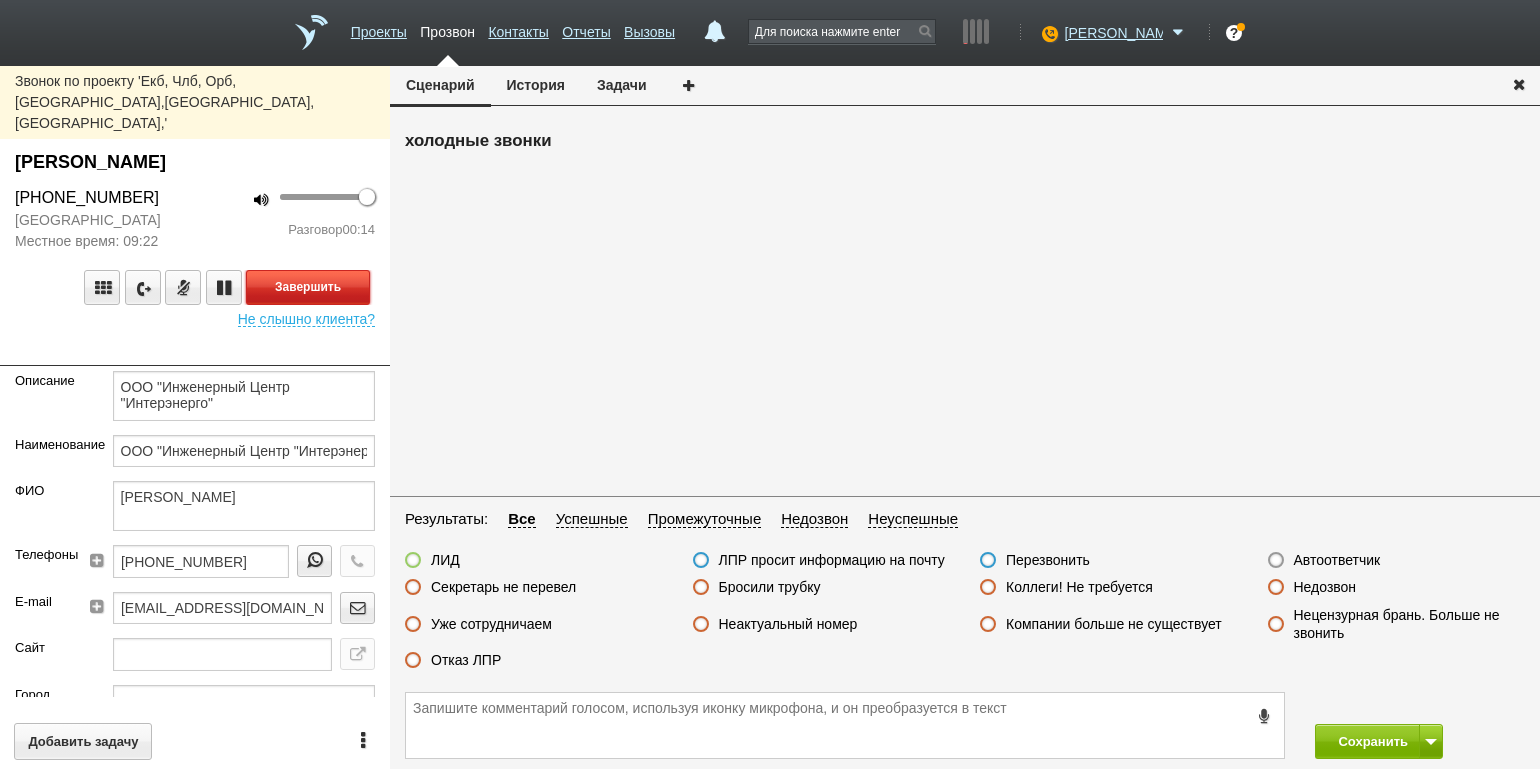 click on "Завершить" at bounding box center (308, 287) 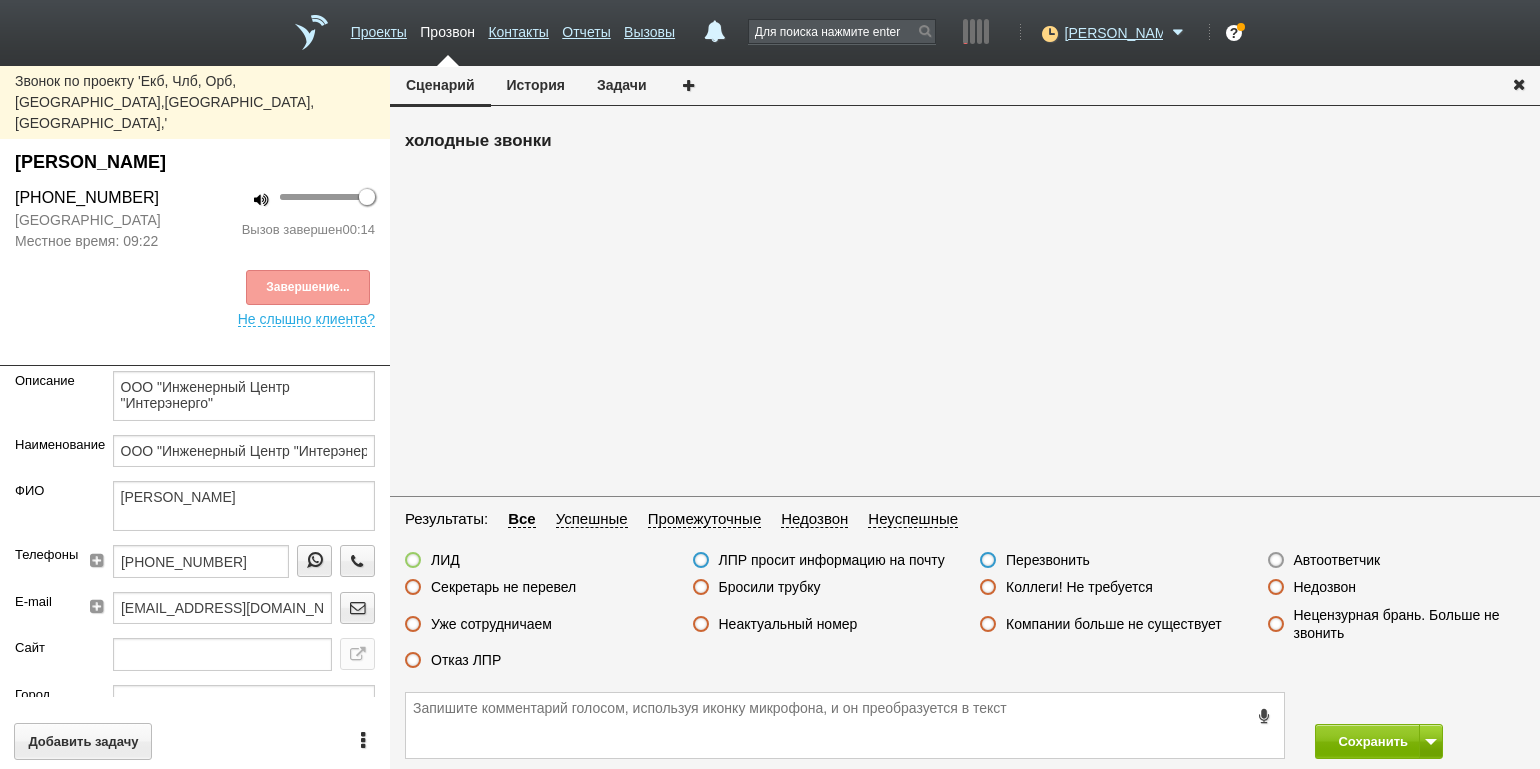 click on "Отказ ЛПР" at bounding box center [466, 660] 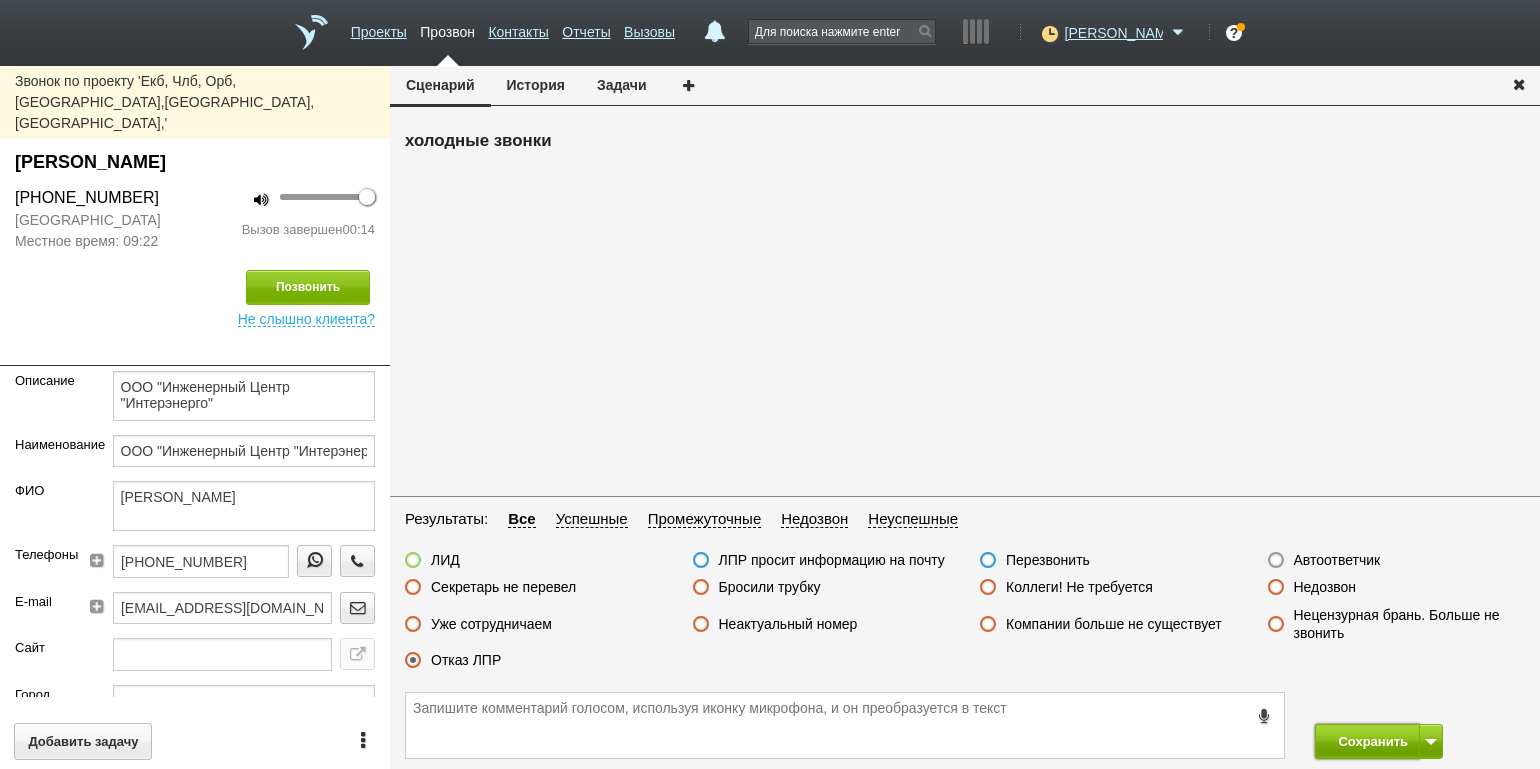 click on "Сохранить" at bounding box center (1367, 741) 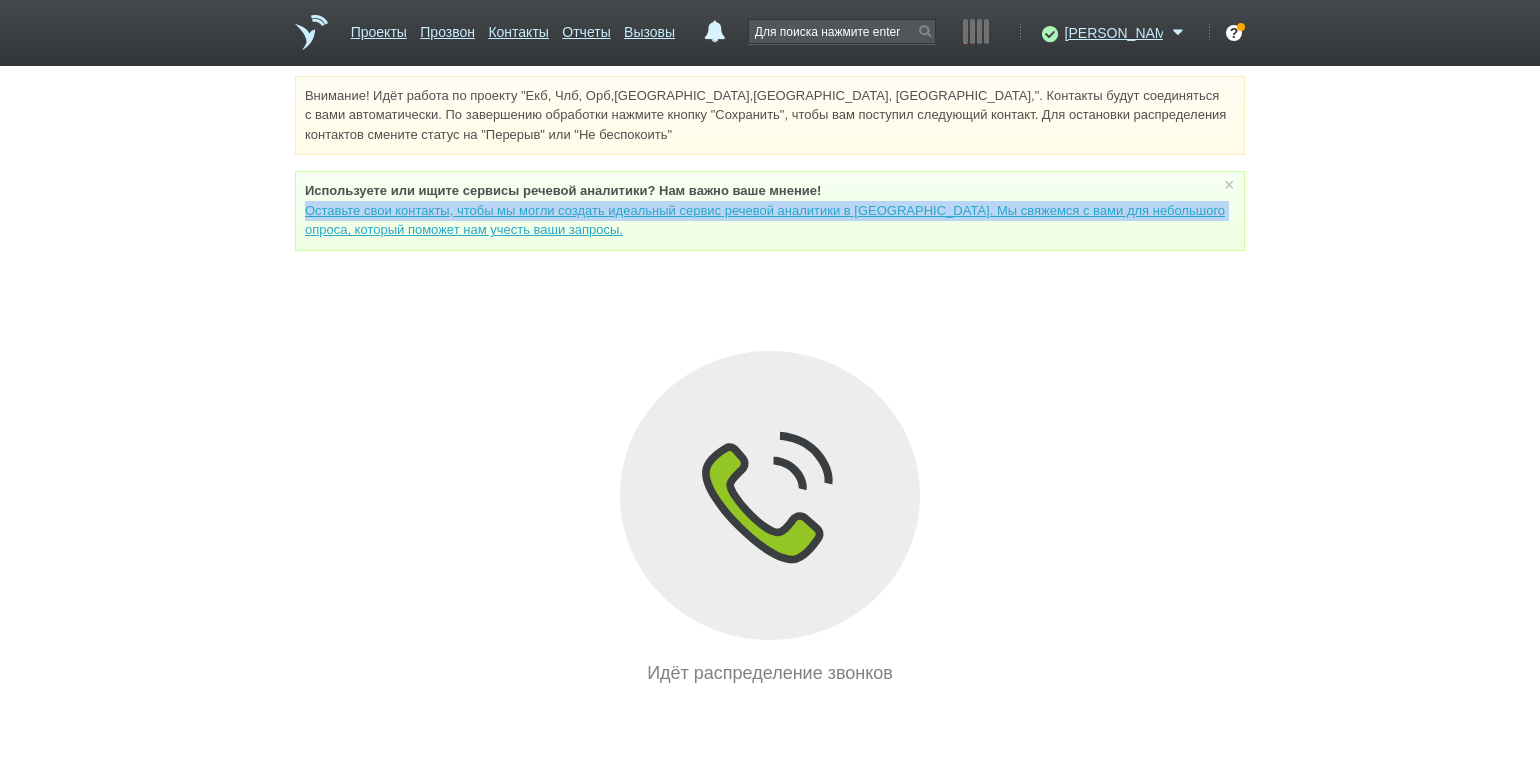 click on "Внимание! Идёт работа по проекту "Екб, Члб, Орб,[GEOGRAPHIC_DATA],[GEOGRAPHIC_DATA], [GEOGRAPHIC_DATA],". Контакты будут соединяться с вами автоматически. По завершению обработки нажмите кнопку "Сохранить", чтобы вам поступил следующий контакт. Для остановки распределения контактов смените статус на "Перерыв" или "Не беспокоить"
Используете или ищите cервисы речевой аналитики? Нам важно ваше мнение!
×
Вы можете звонить напрямую из строки поиска - введите номер и нажмите "Позвонить"
Идёт распределение звонков" at bounding box center (770, 381) 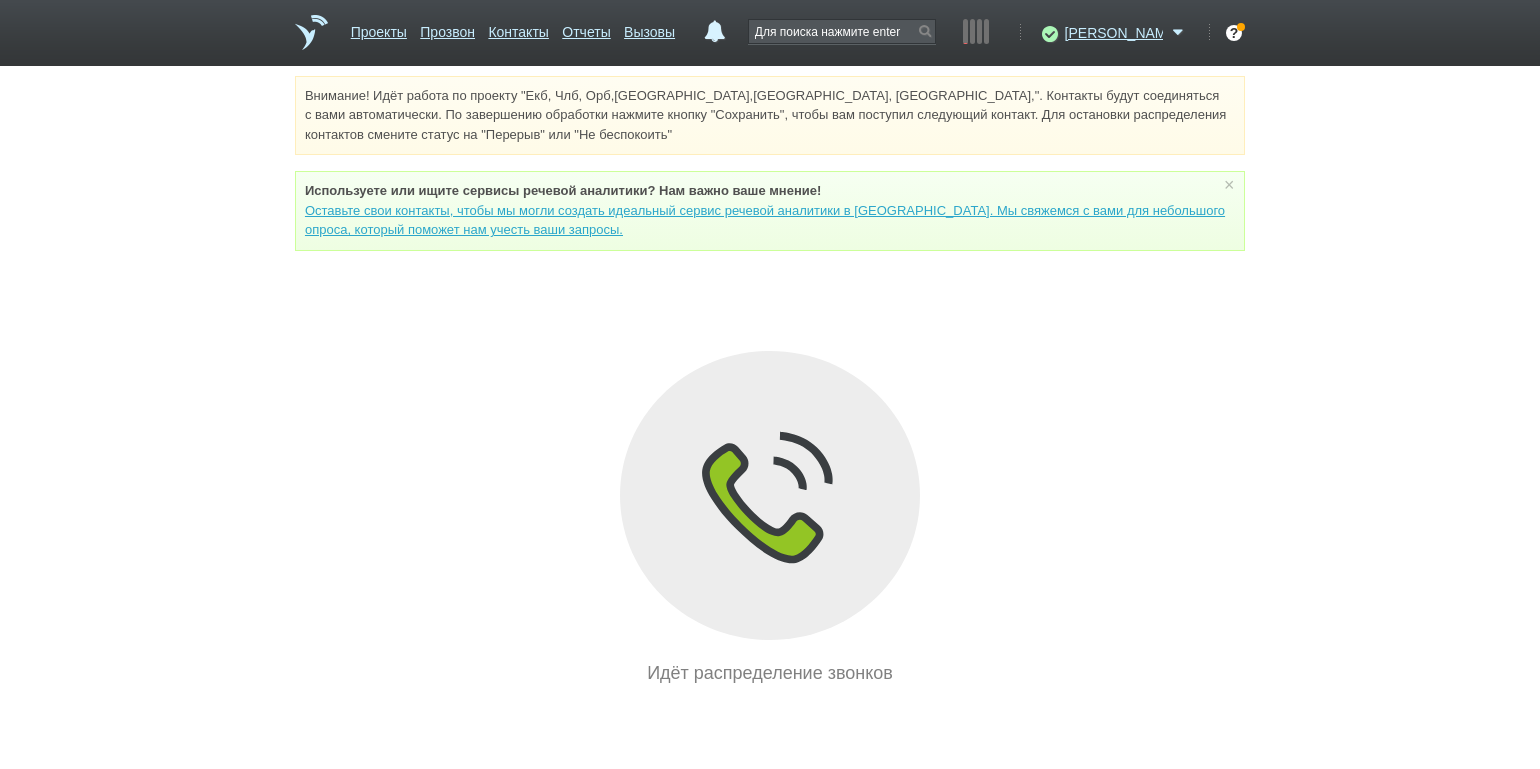 click on "Идёт распределение звонков" at bounding box center [770, 519] 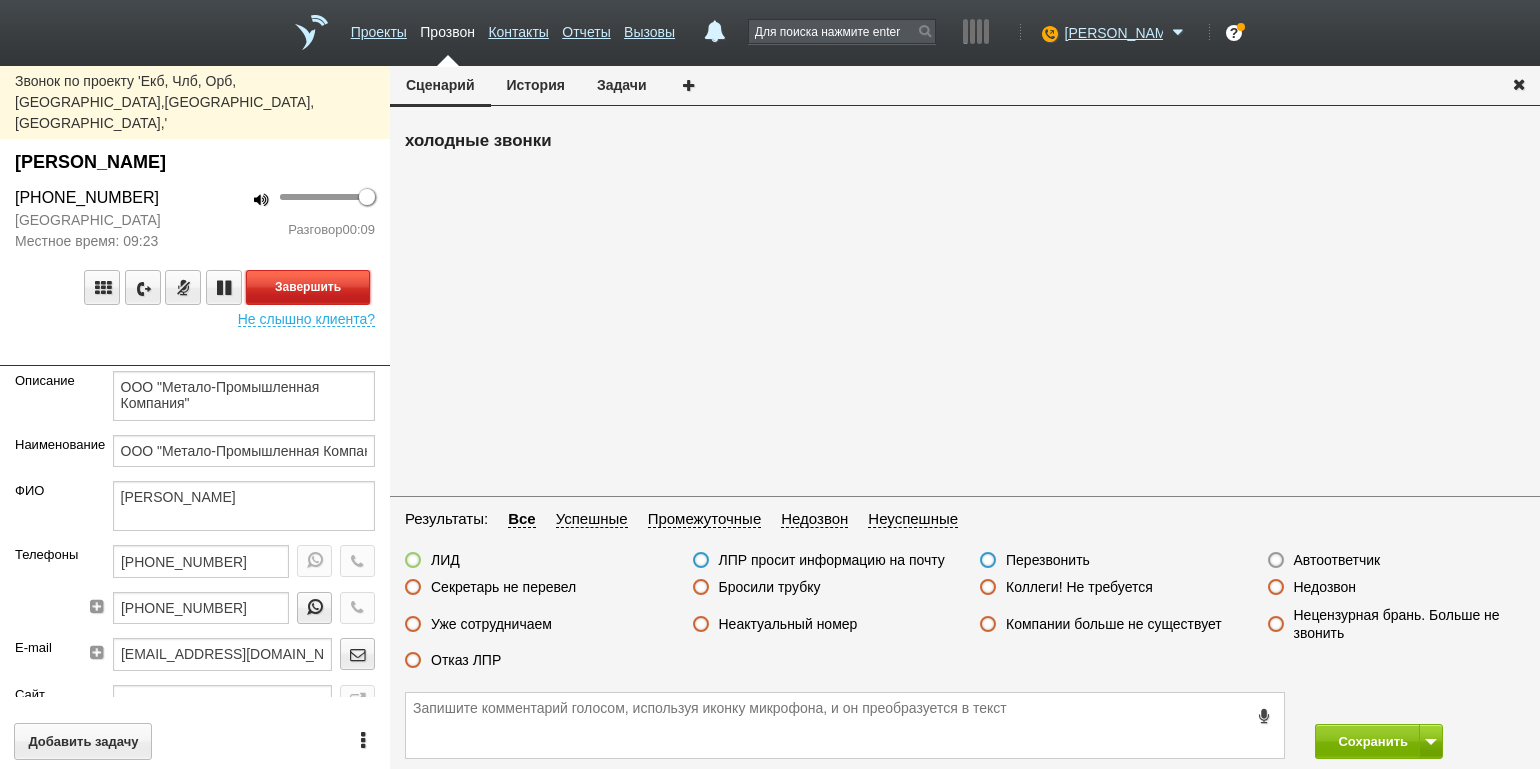 click on "Завершить" at bounding box center (308, 287) 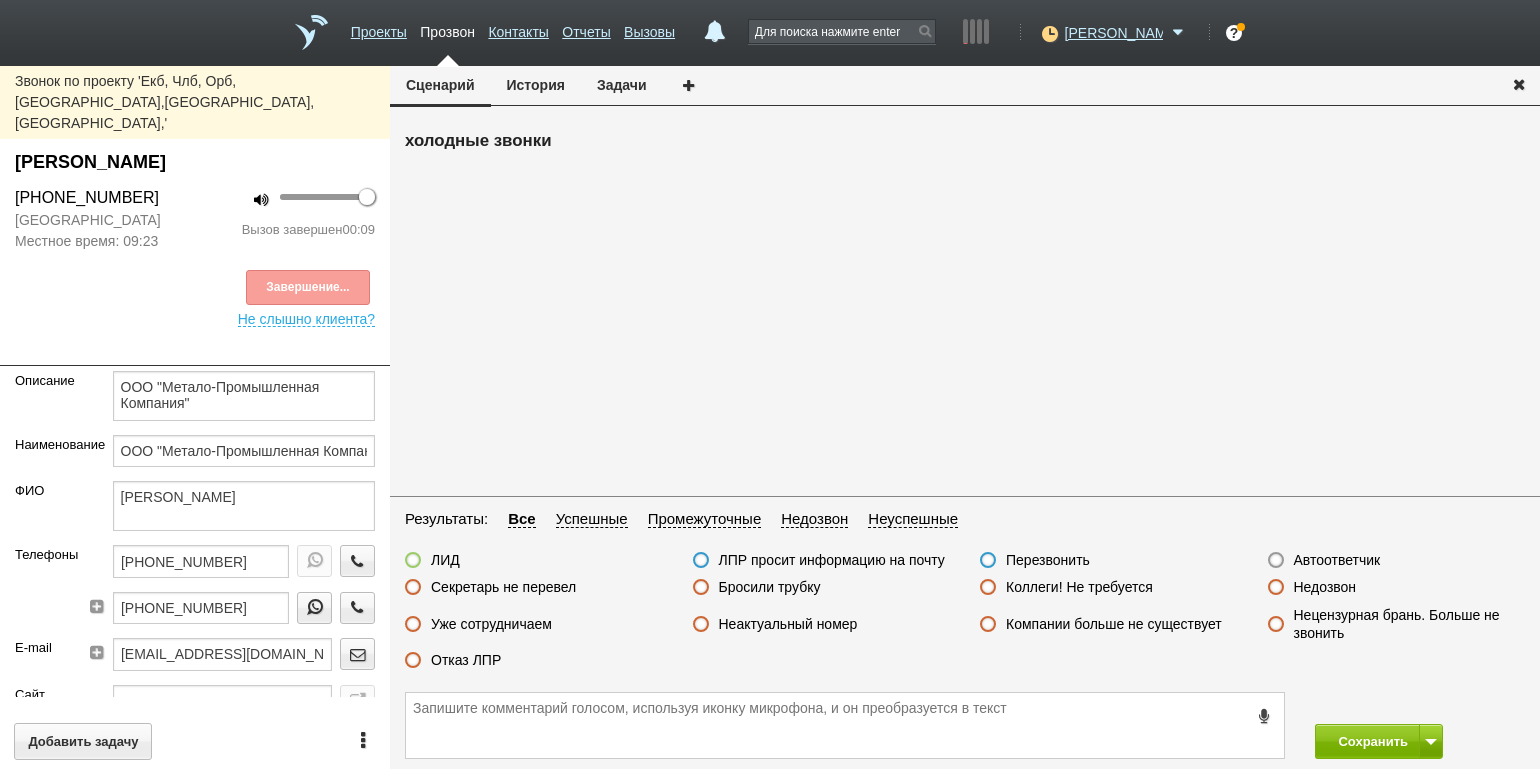 click on "Секретарь не перевел" at bounding box center [503, 587] 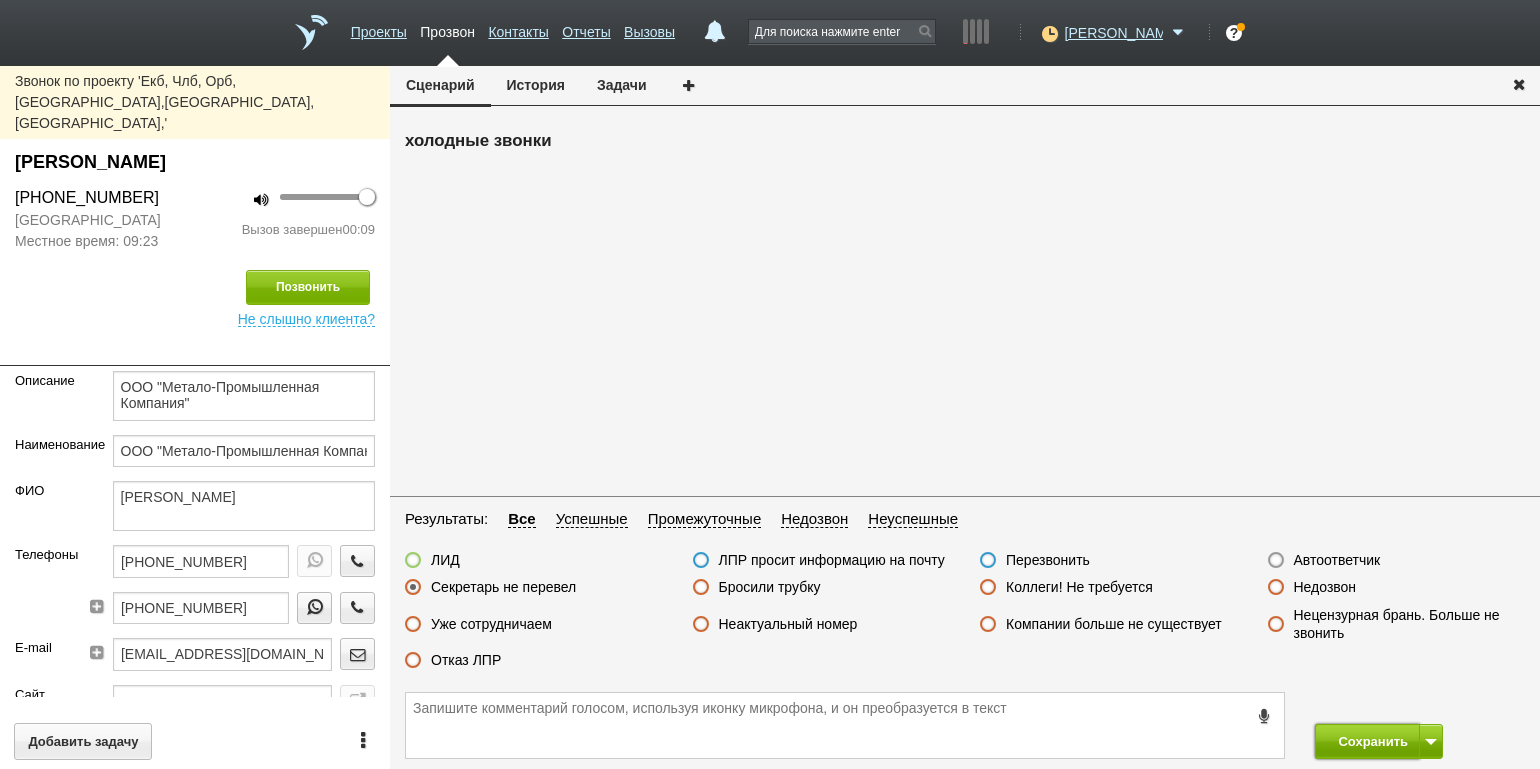click on "Сохранить" at bounding box center [1367, 741] 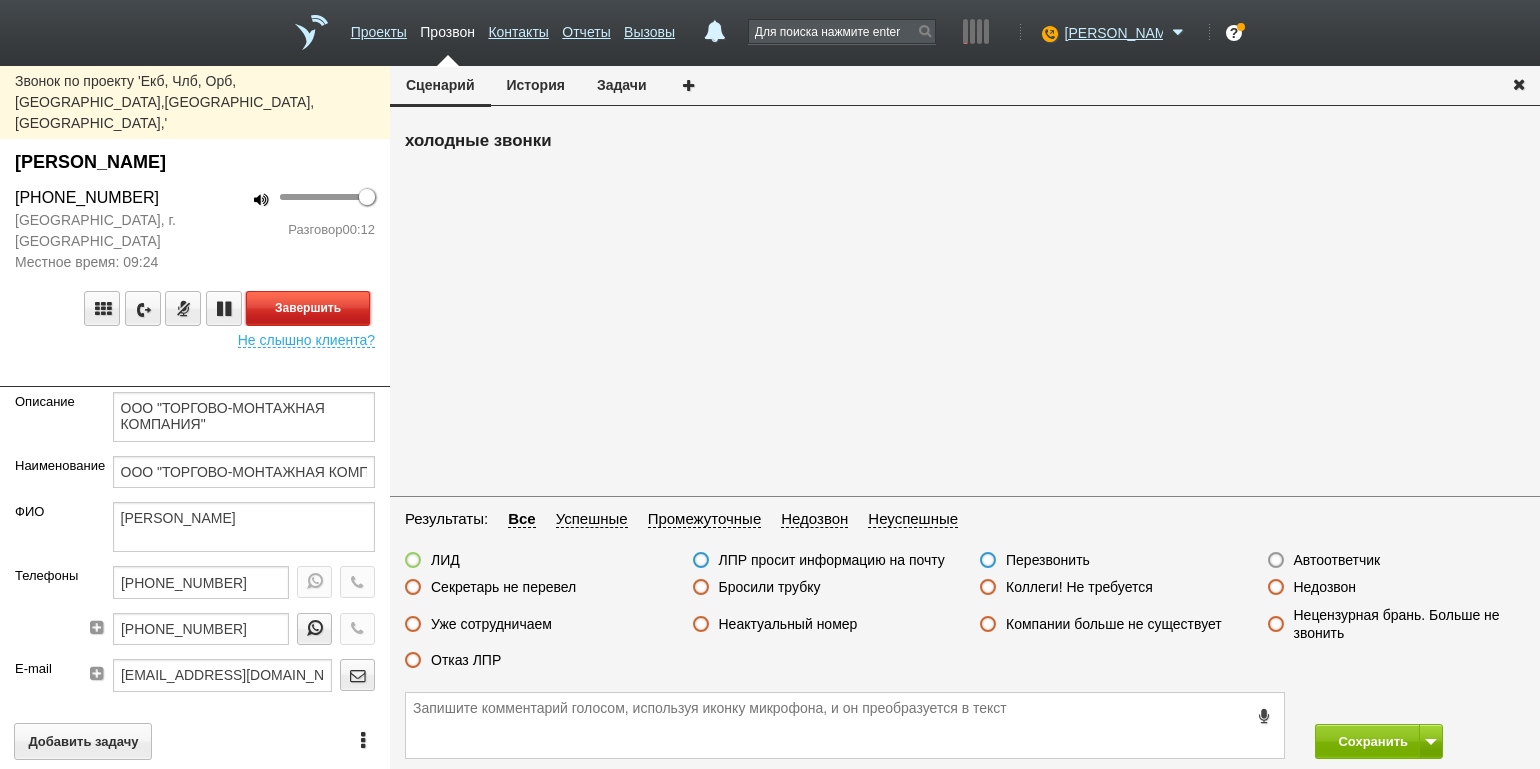 click on "Завершить" at bounding box center (308, 308) 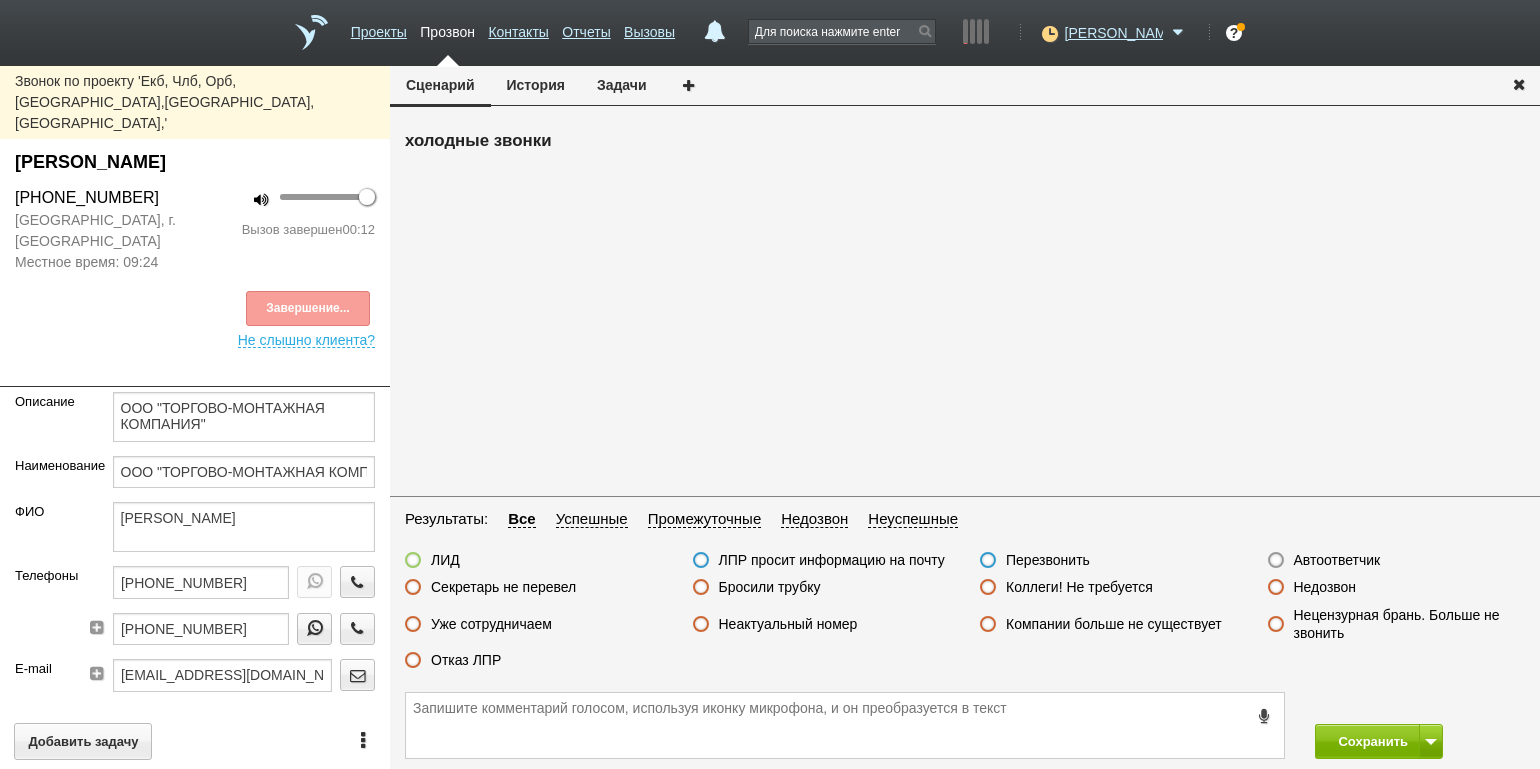 click on "Секретарь не перевел" at bounding box center (503, 587) 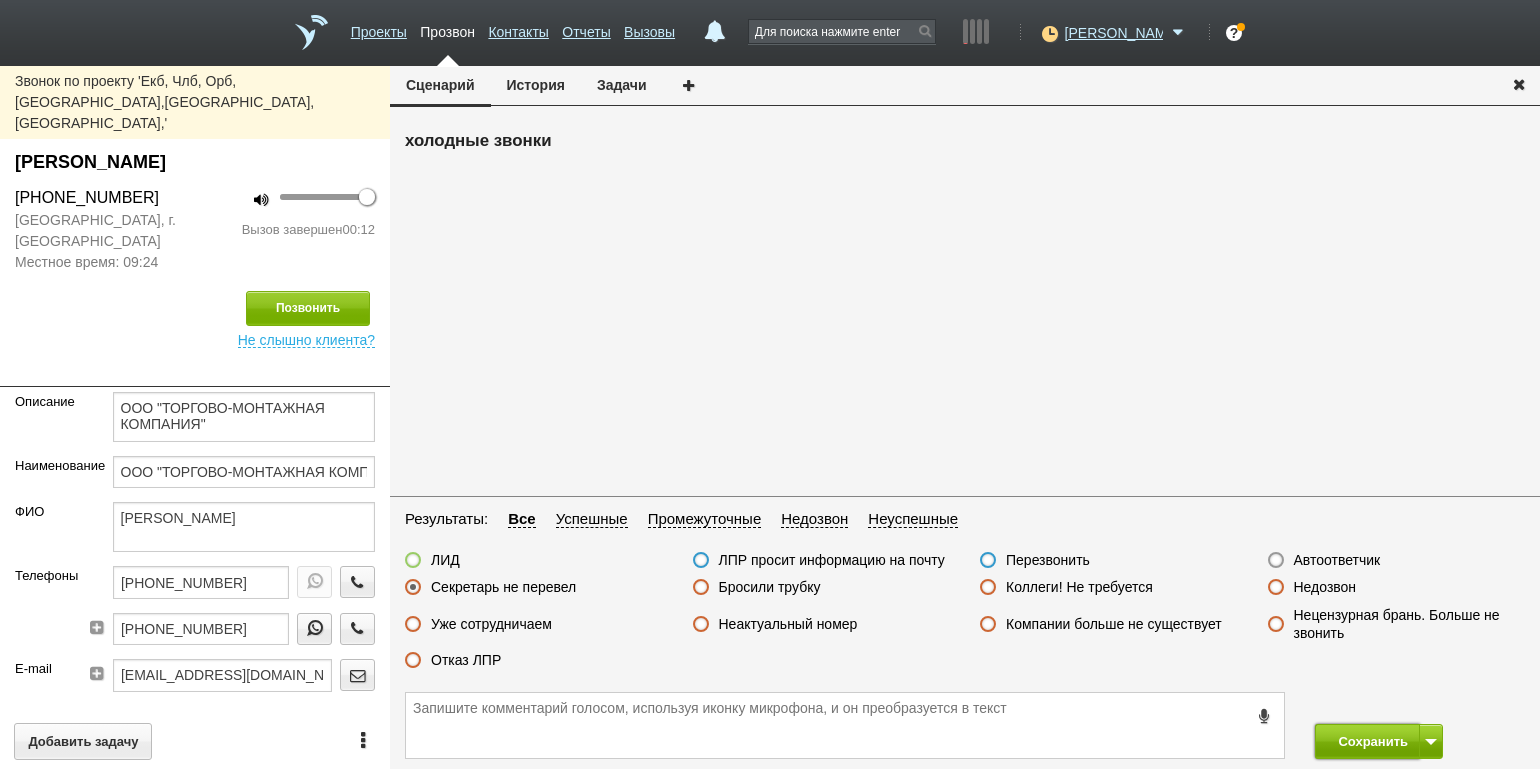 click on "Сохранить" at bounding box center [1367, 741] 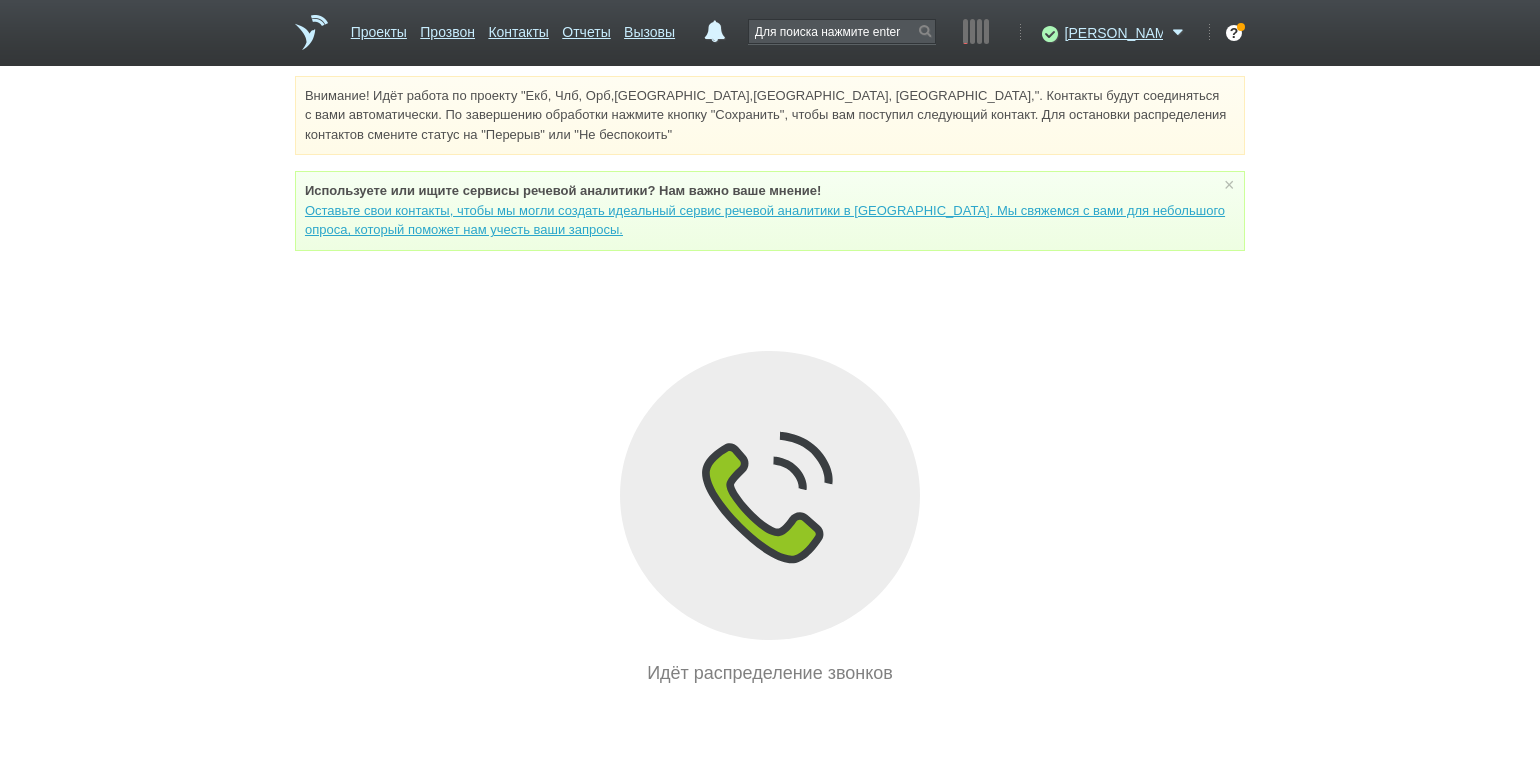 click on "Внимание! Идёт работа по проекту "Екб, Члб, Орб,[GEOGRAPHIC_DATA],[GEOGRAPHIC_DATA], [GEOGRAPHIC_DATA],". Контакты будут соединяться с вами автоматически. По завершению обработки нажмите кнопку "Сохранить", чтобы вам поступил следующий контакт. Для остановки распределения контактов смените статус на "Перерыв" или "Не беспокоить"
Используете или ищите cервисы речевой аналитики? Нам важно ваше мнение!
×
Вы можете звонить напрямую из строки поиска - введите номер и нажмите "Позвонить"
Идёт распределение звонков" at bounding box center (770, 381) 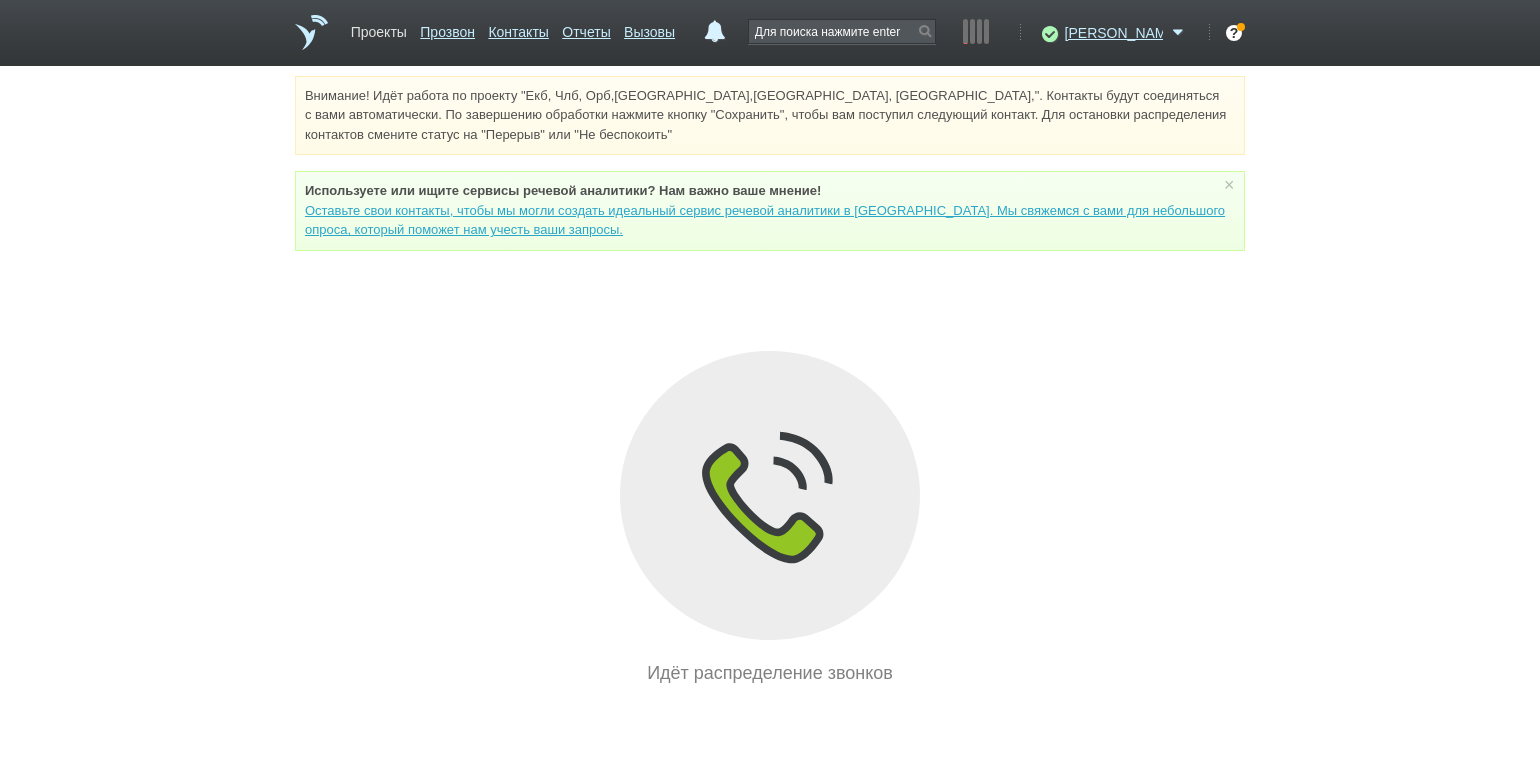 click on "Проекты" at bounding box center [379, 28] 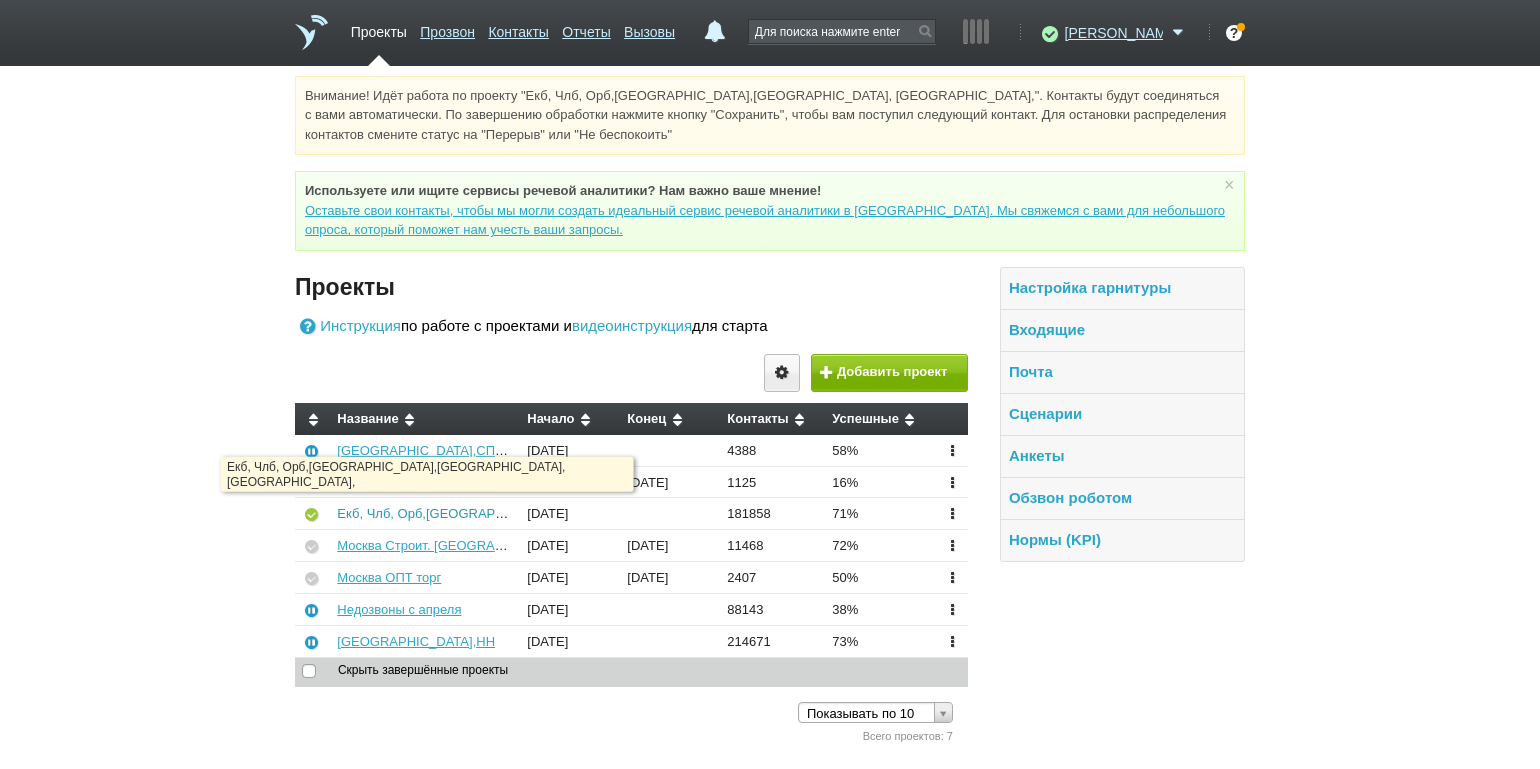 click on "Екб, Члб, Орб,[GEOGRAPHIC_DATA],[GEOGRAPHIC_DATA], [GEOGRAPHIC_DATA]," at bounding box center [591, 513] 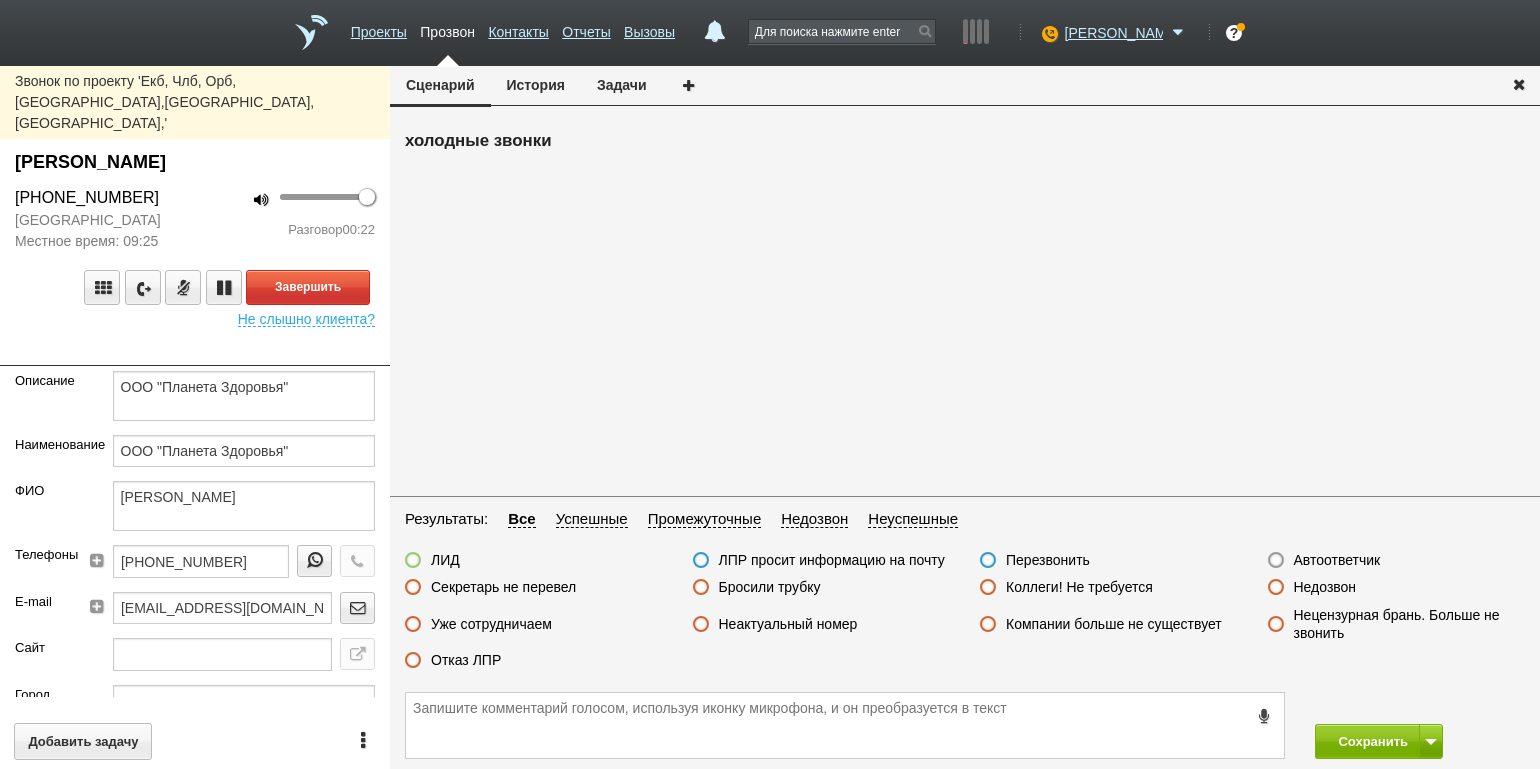 click on "Завершить Не слышно клиента?" at bounding box center (195, 289) 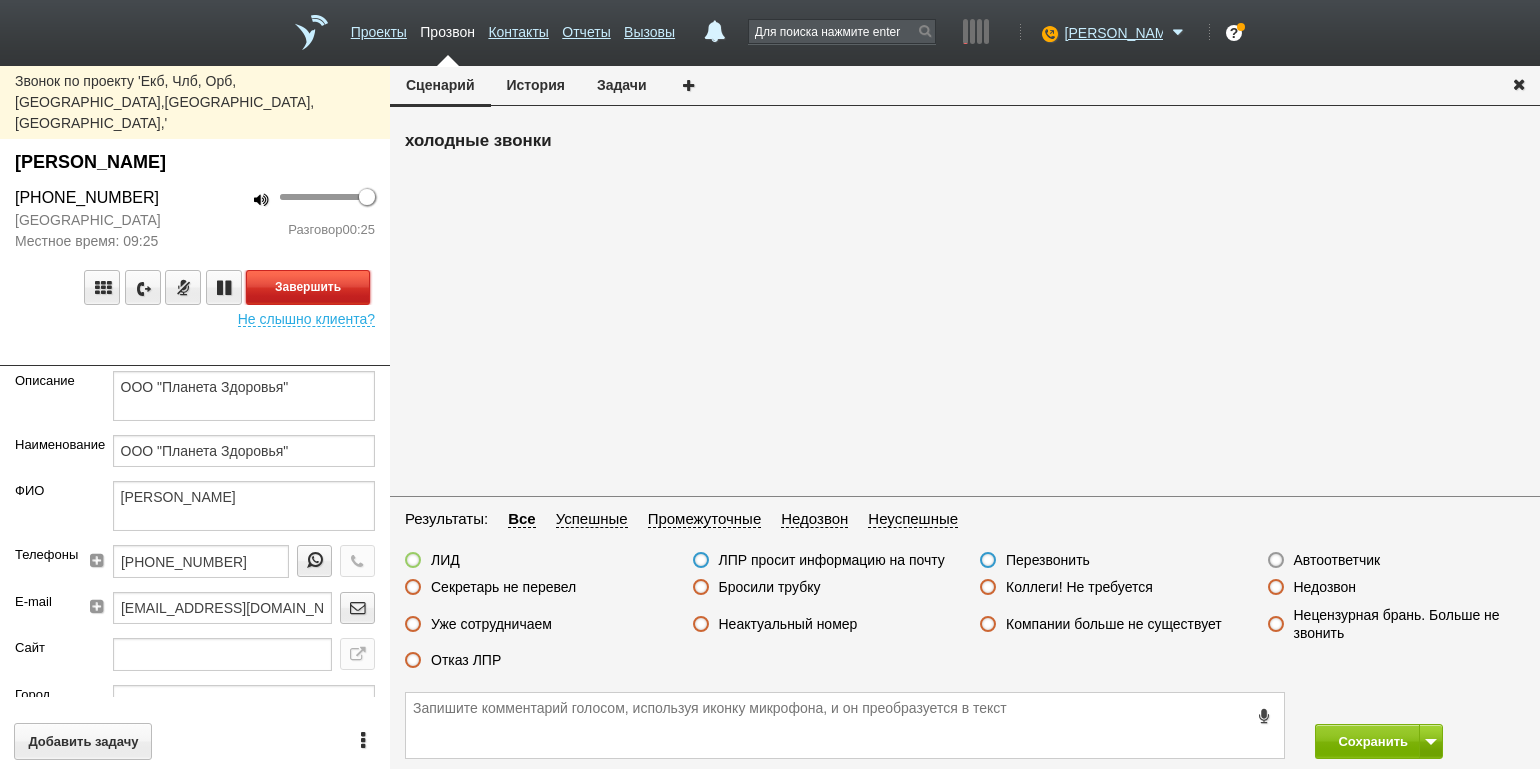 click on "Завершить" at bounding box center (308, 287) 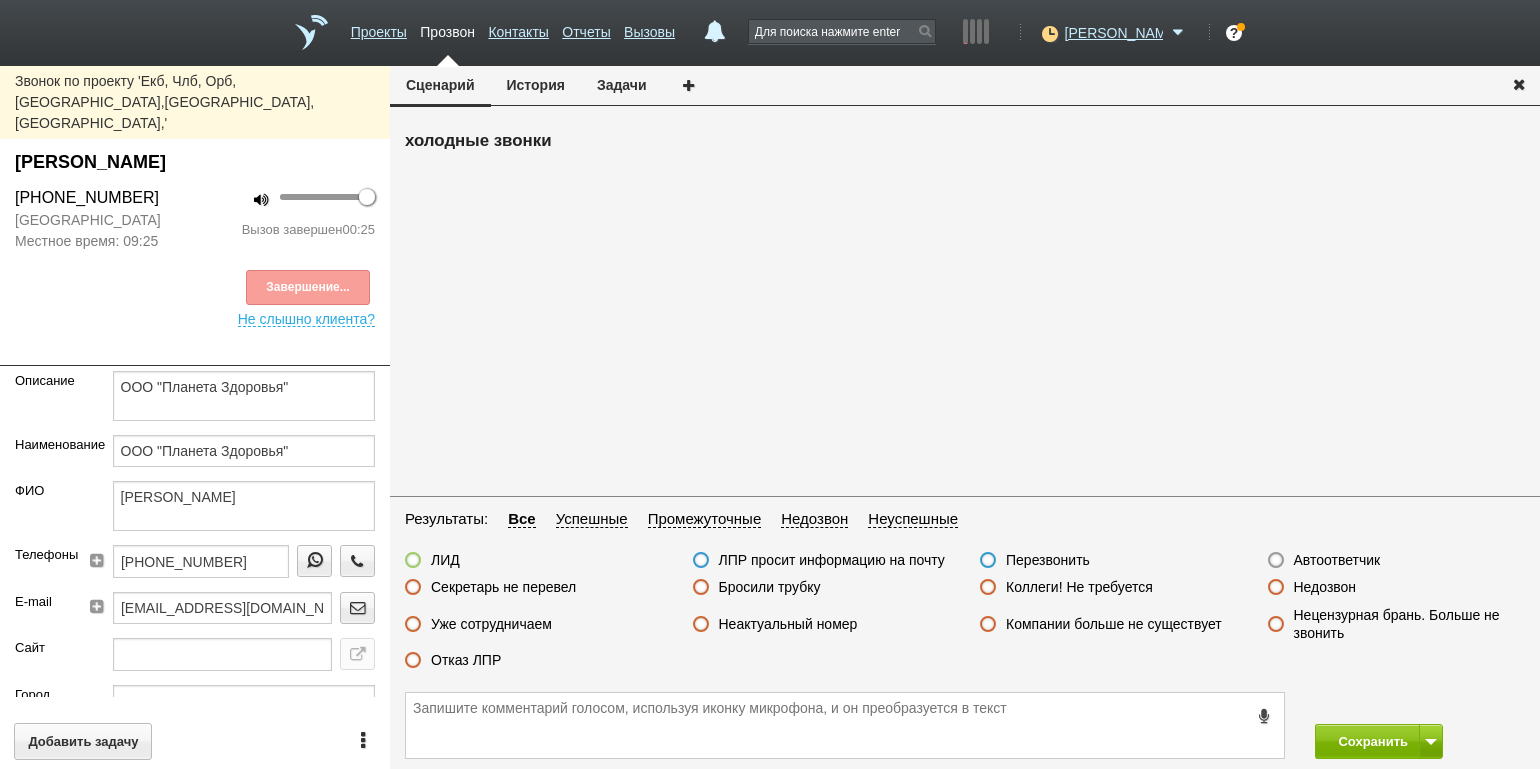 click on "Отказ ЛПР" at bounding box center [466, 660] 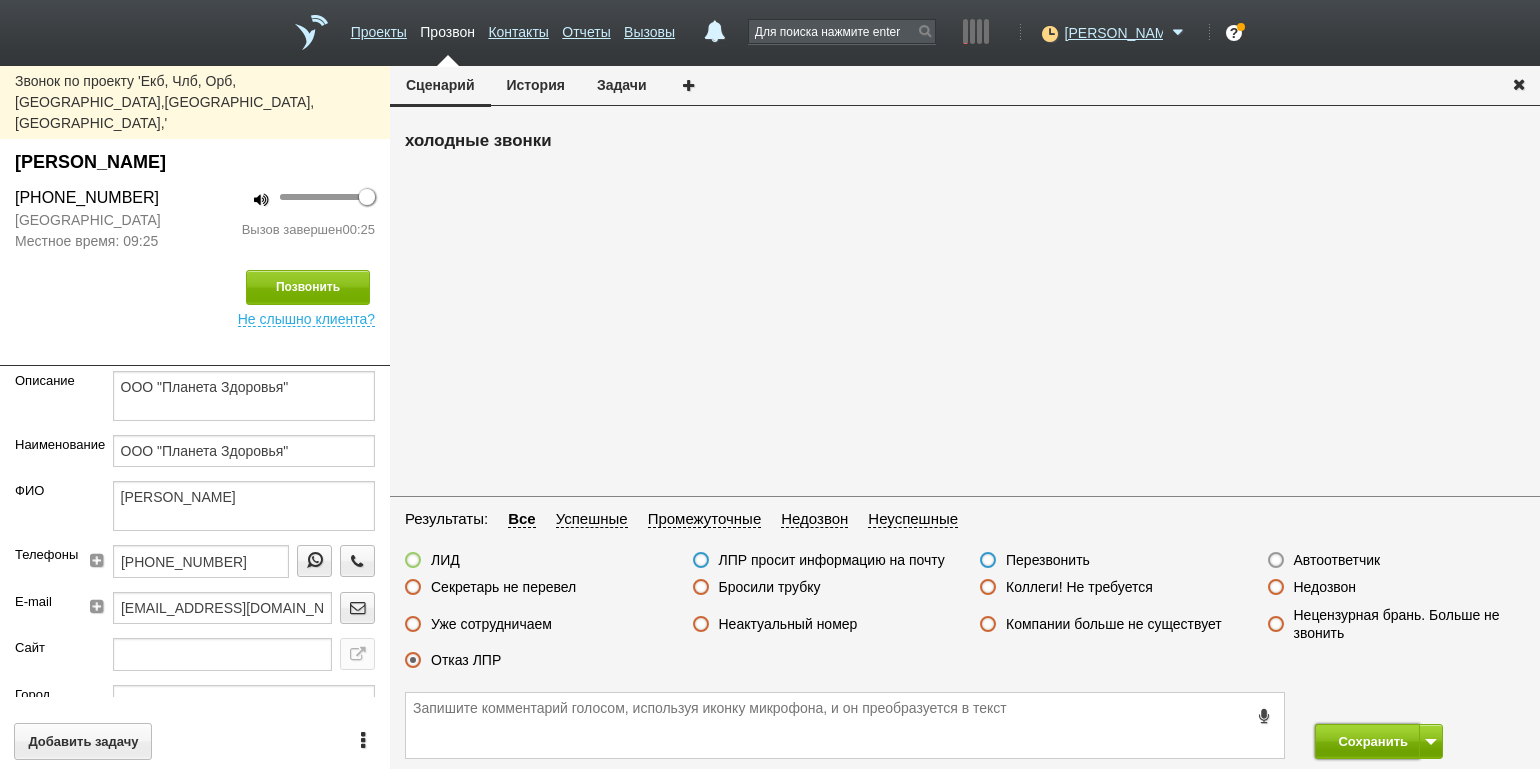 click on "Сохранить" at bounding box center [1367, 741] 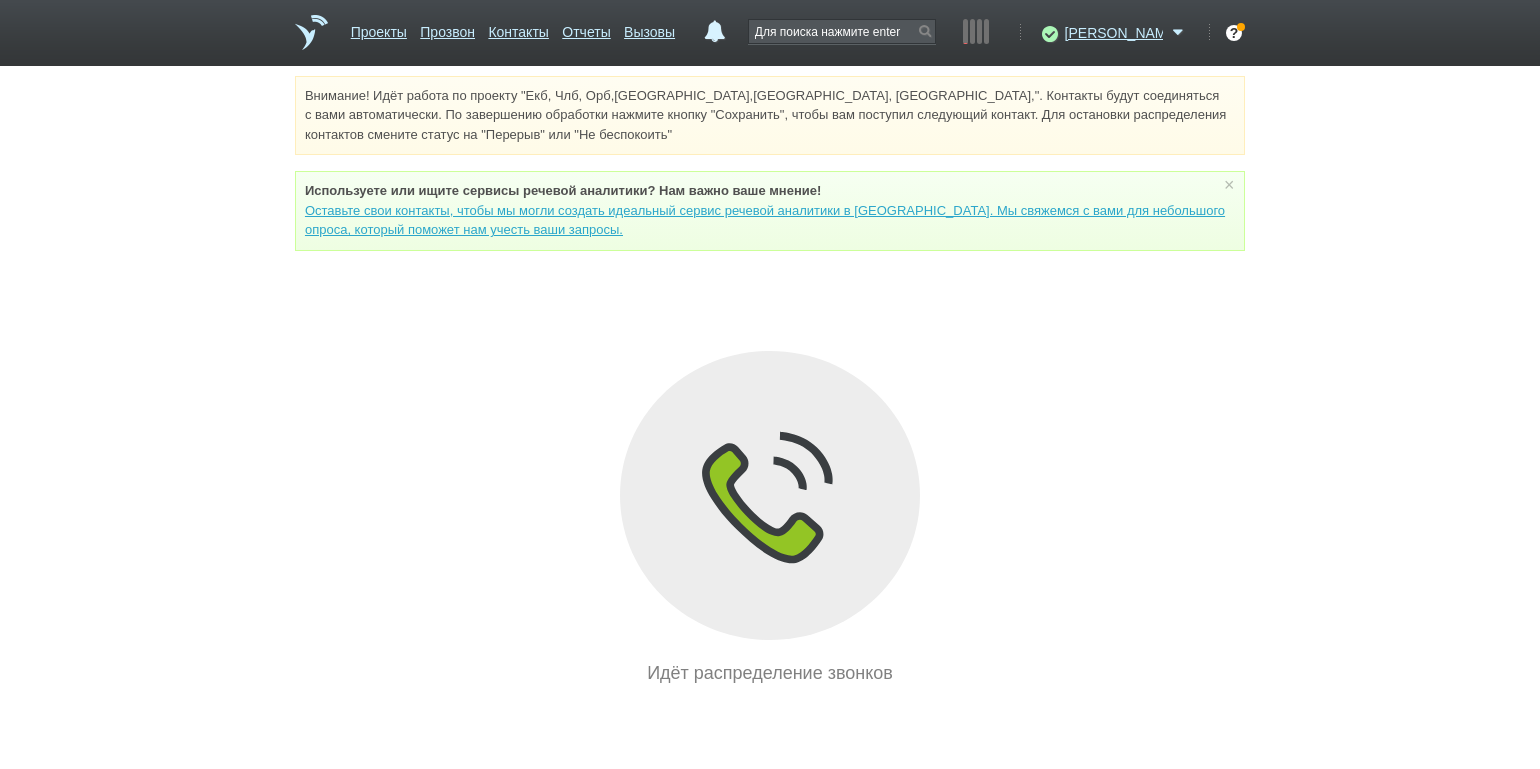 click on "Внимание! Идёт работа по проекту "Екб, Члб, Орб,[GEOGRAPHIC_DATA],[GEOGRAPHIC_DATA], [GEOGRAPHIC_DATA],". Контакты будут соединяться с вами автоматически. По завершению обработки нажмите кнопку "Сохранить", чтобы вам поступил следующий контакт. Для остановки распределения контактов смените статус на "Перерыв" или "Не беспокоить"
Используете или ищите cервисы речевой аналитики? Нам важно ваше мнение!
×
Вы можете звонить напрямую из строки поиска - введите номер и нажмите "Позвонить"
Идёт распределение звонков" at bounding box center (770, 381) 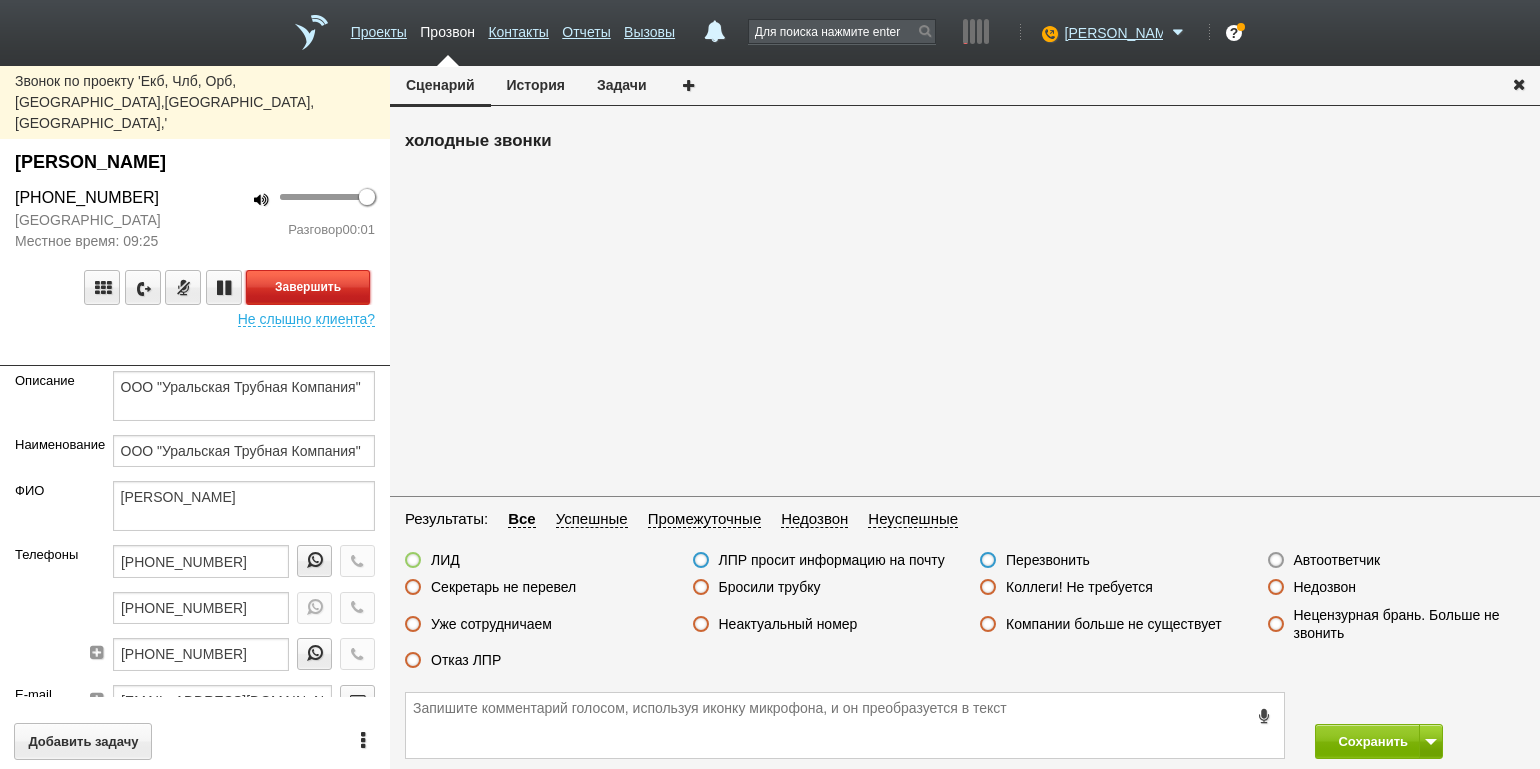 click on "Завершить" at bounding box center (308, 287) 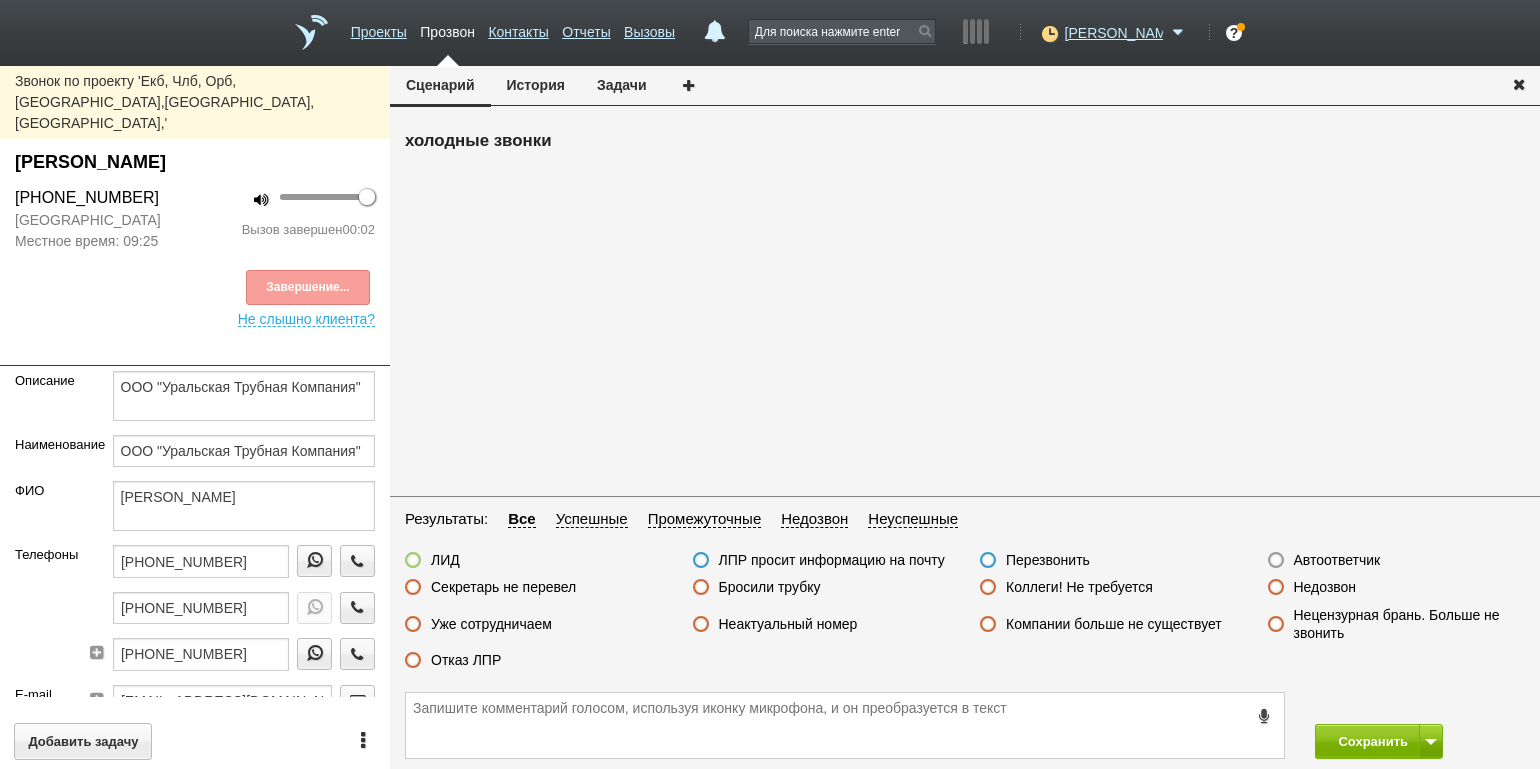 click on "Недозвон" at bounding box center (1312, 588) 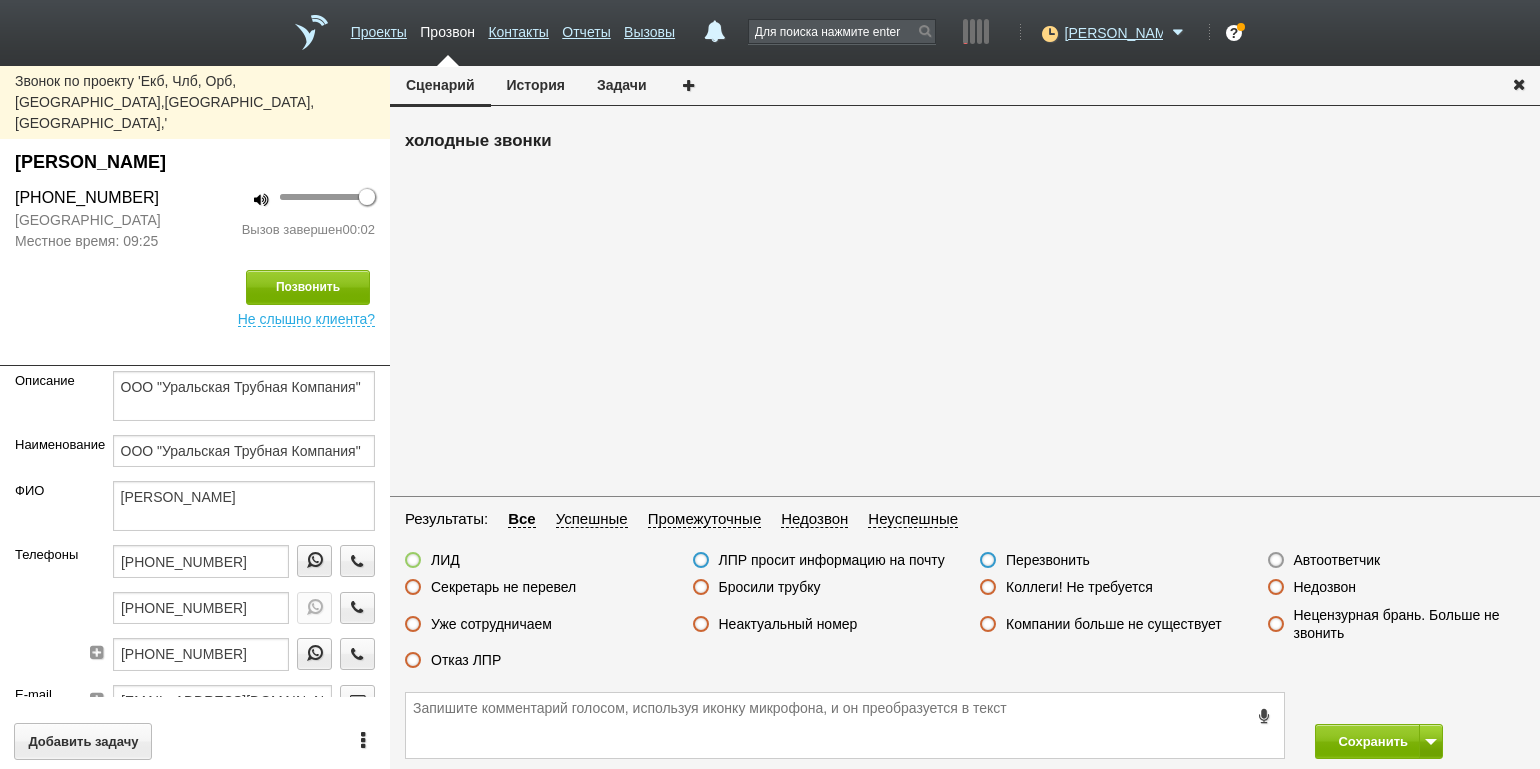click on "Недозвон" at bounding box center [1325, 587] 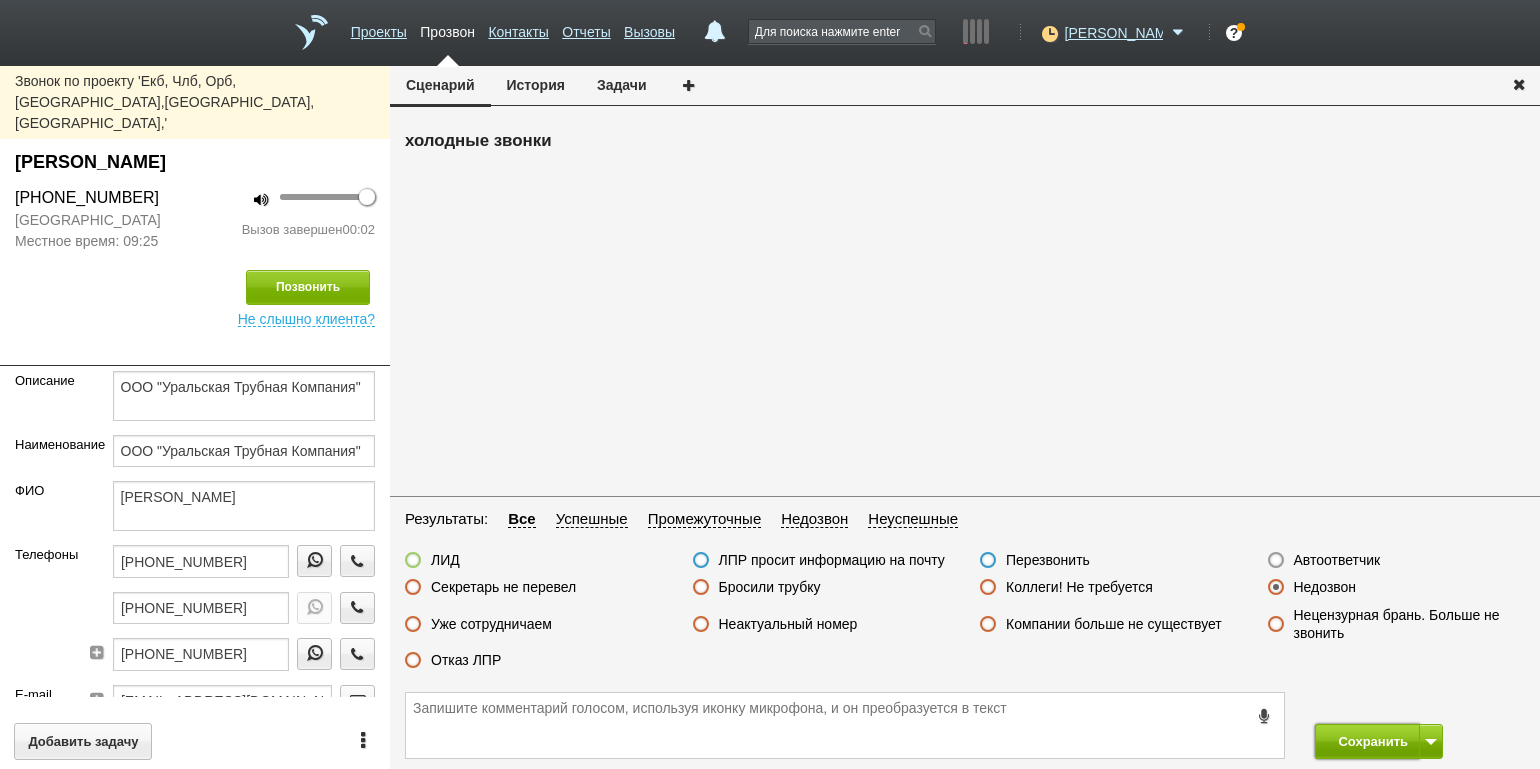 click on "Сохранить" at bounding box center [1367, 741] 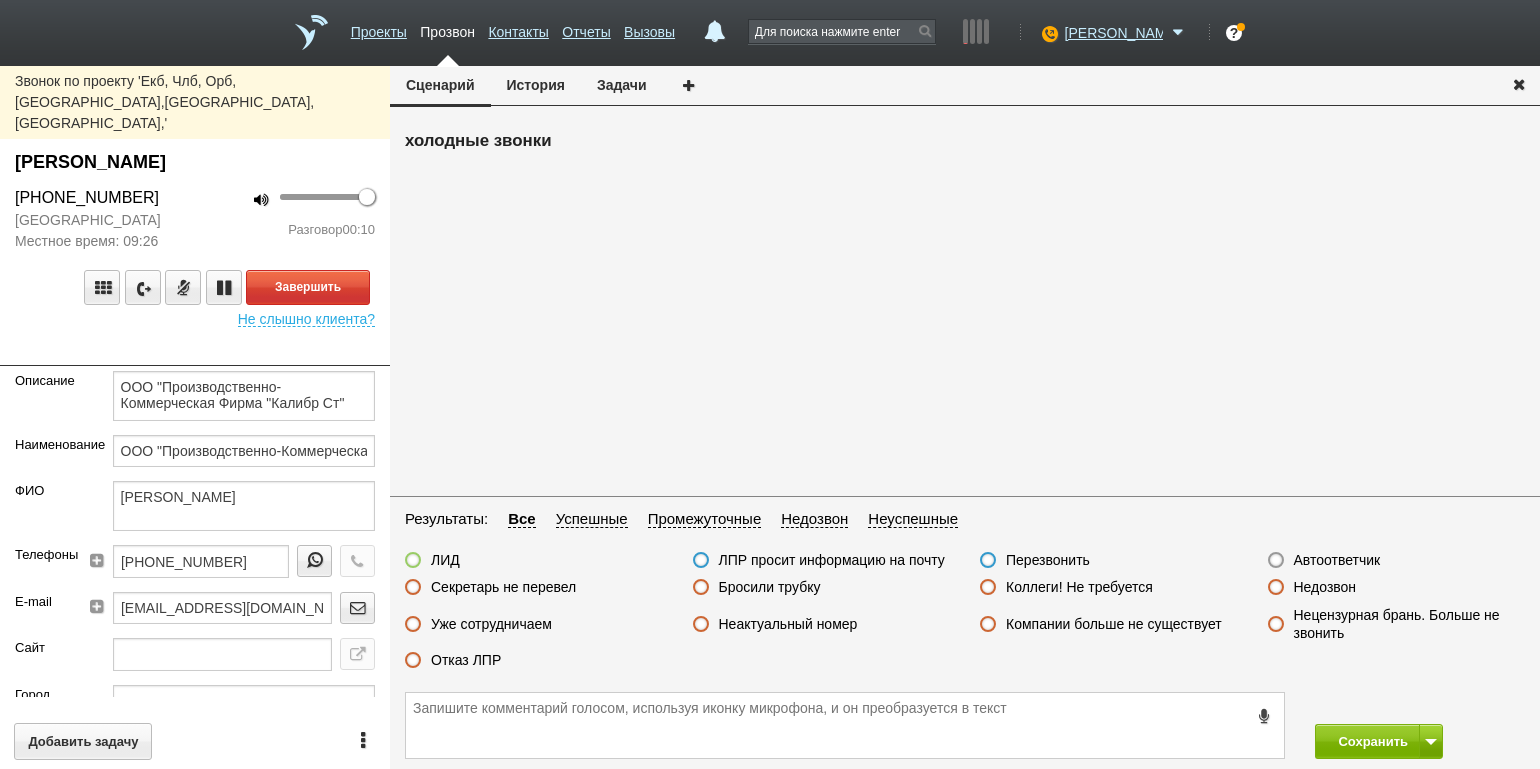 click on "100
Разговор
00:10" at bounding box center (292, 219) 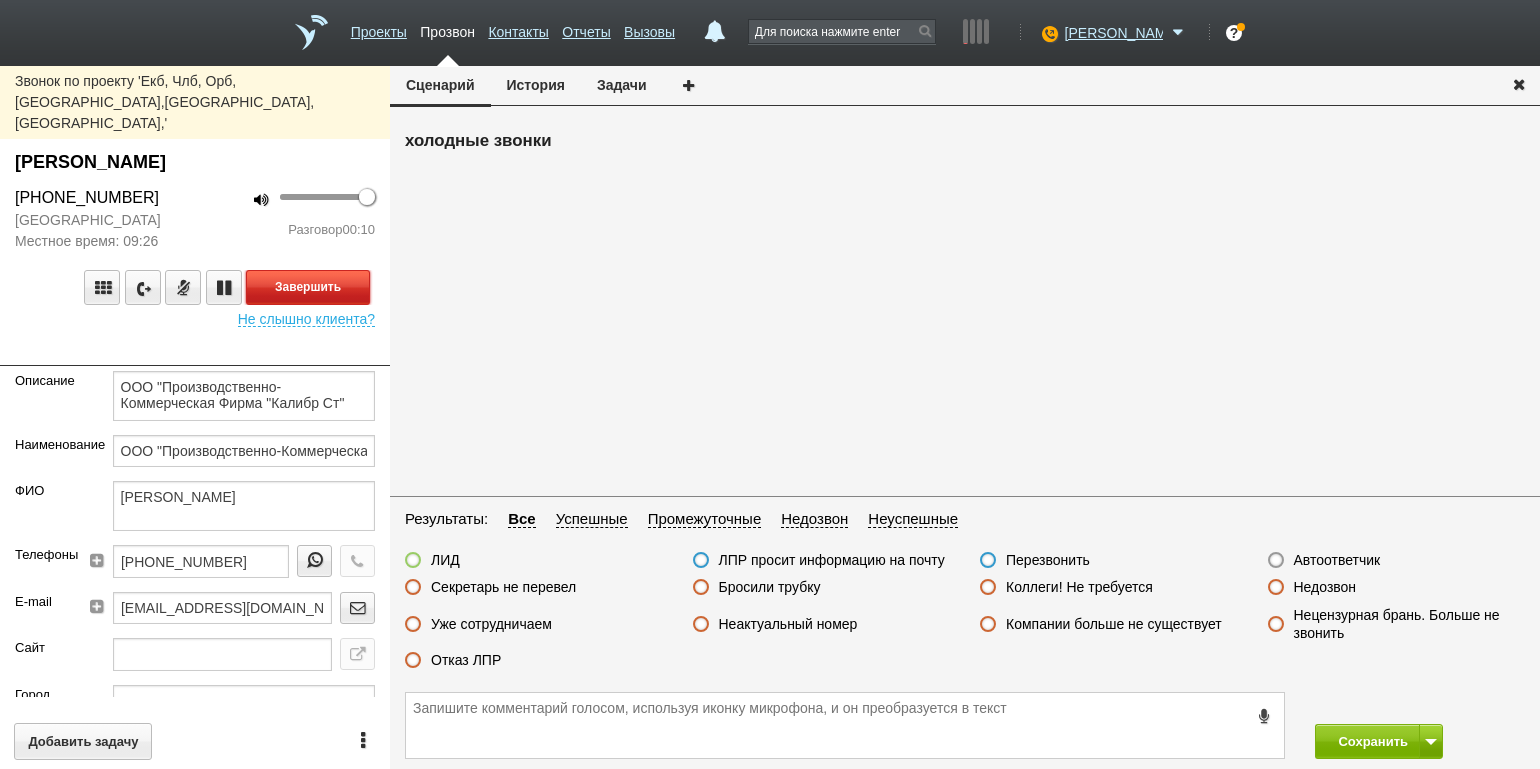 click on "Завершить" at bounding box center (308, 287) 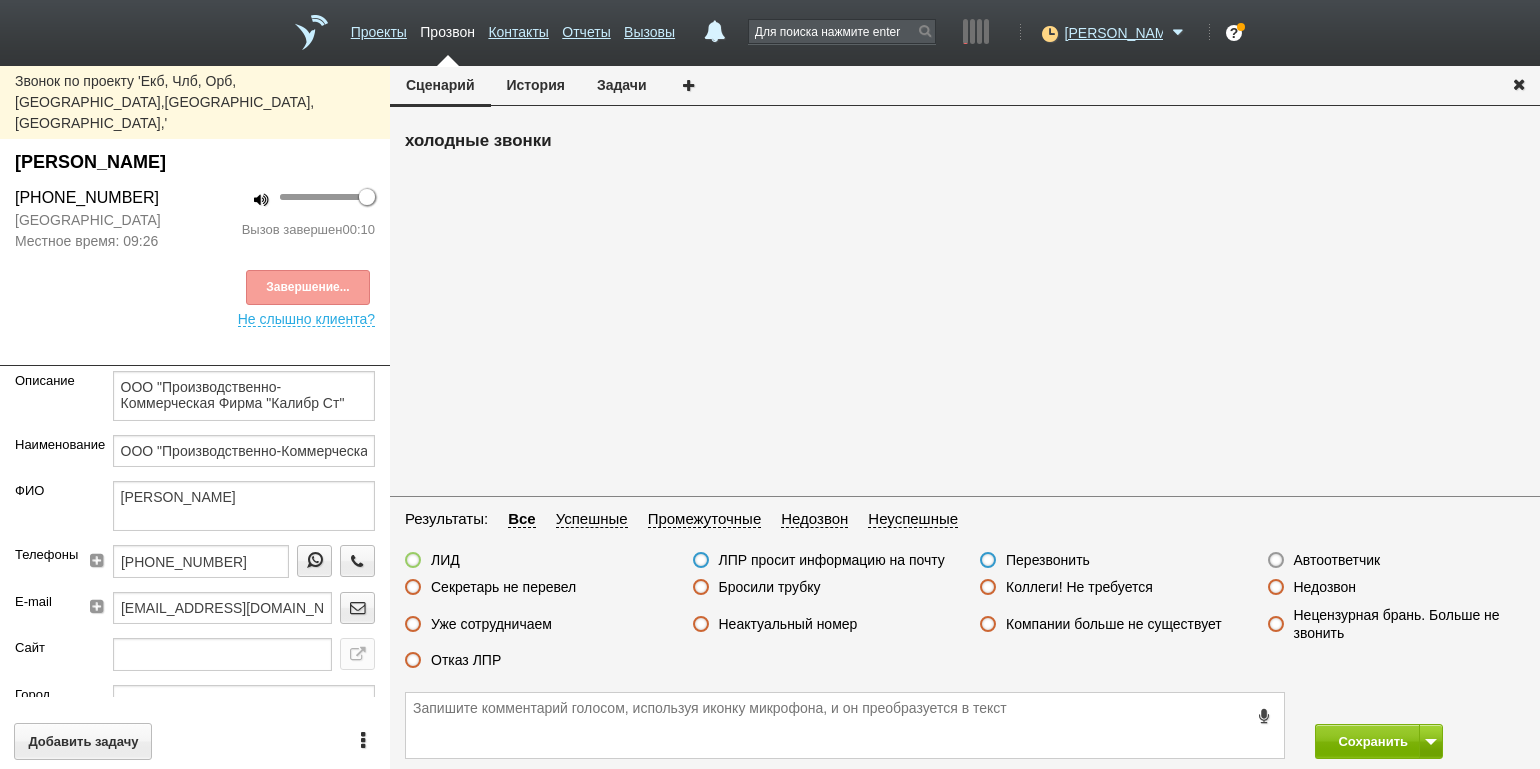 click on "Отказ ЛПР" at bounding box center (466, 660) 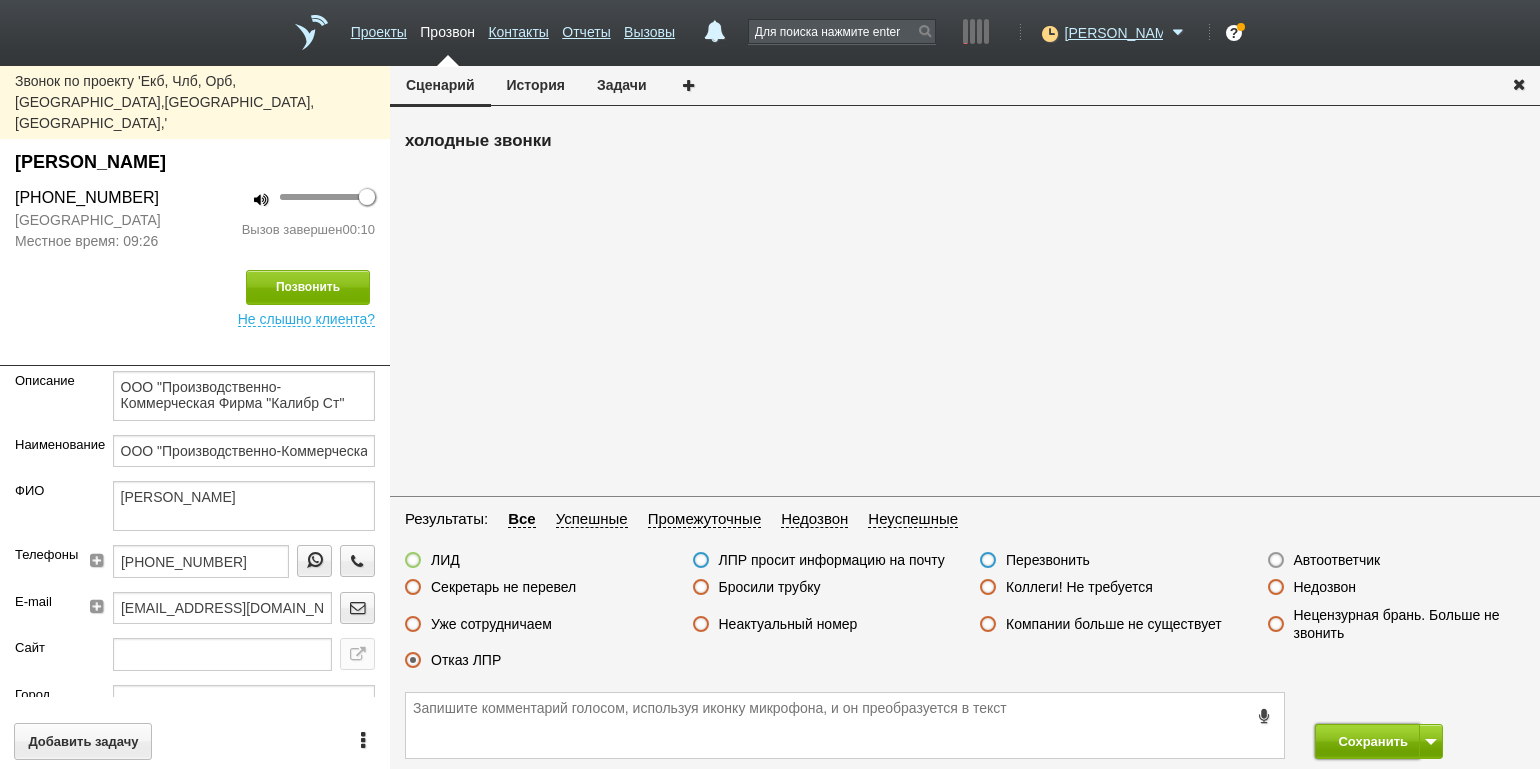 click on "Сохранить" at bounding box center [1367, 741] 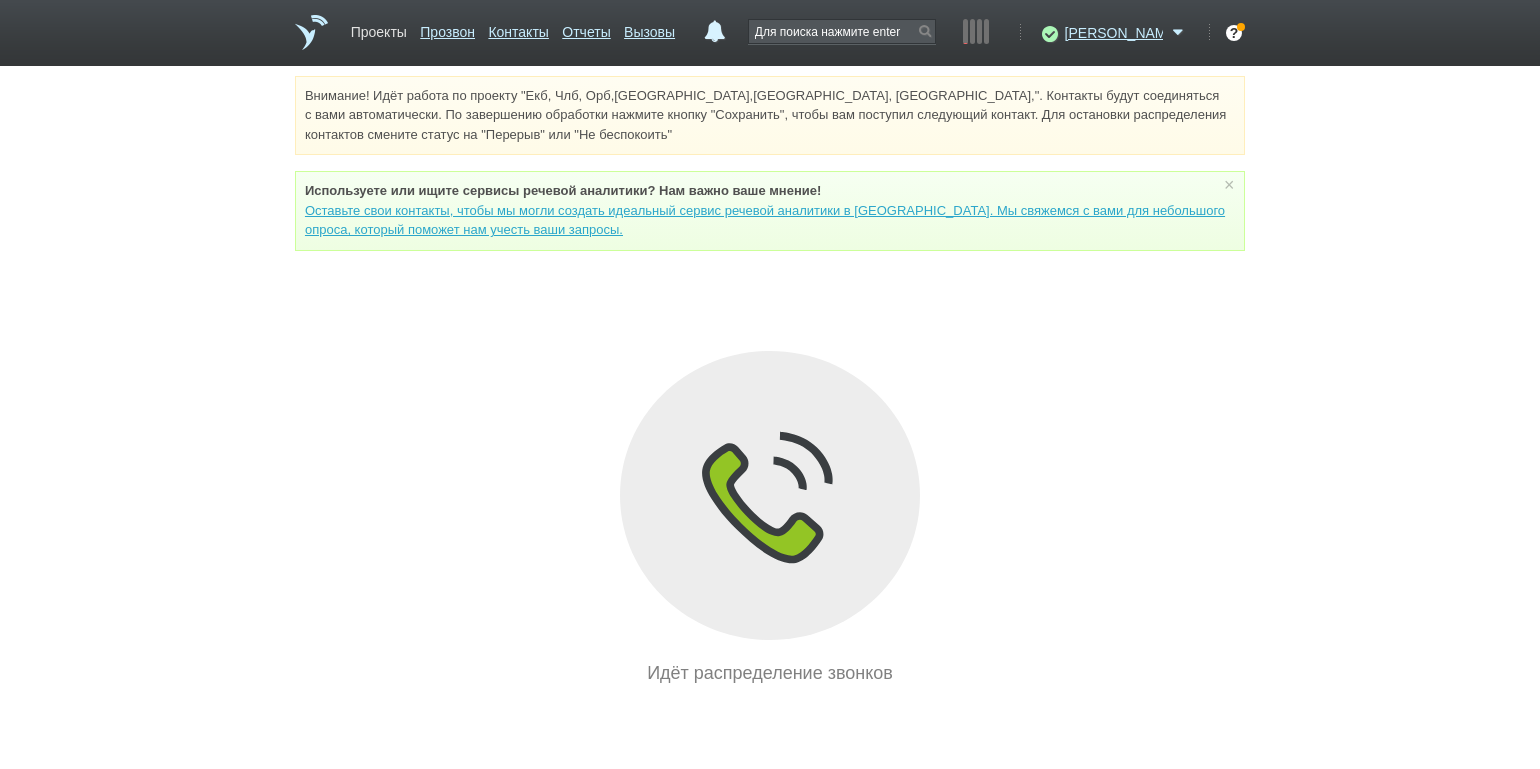 click on "Проекты" at bounding box center [379, 28] 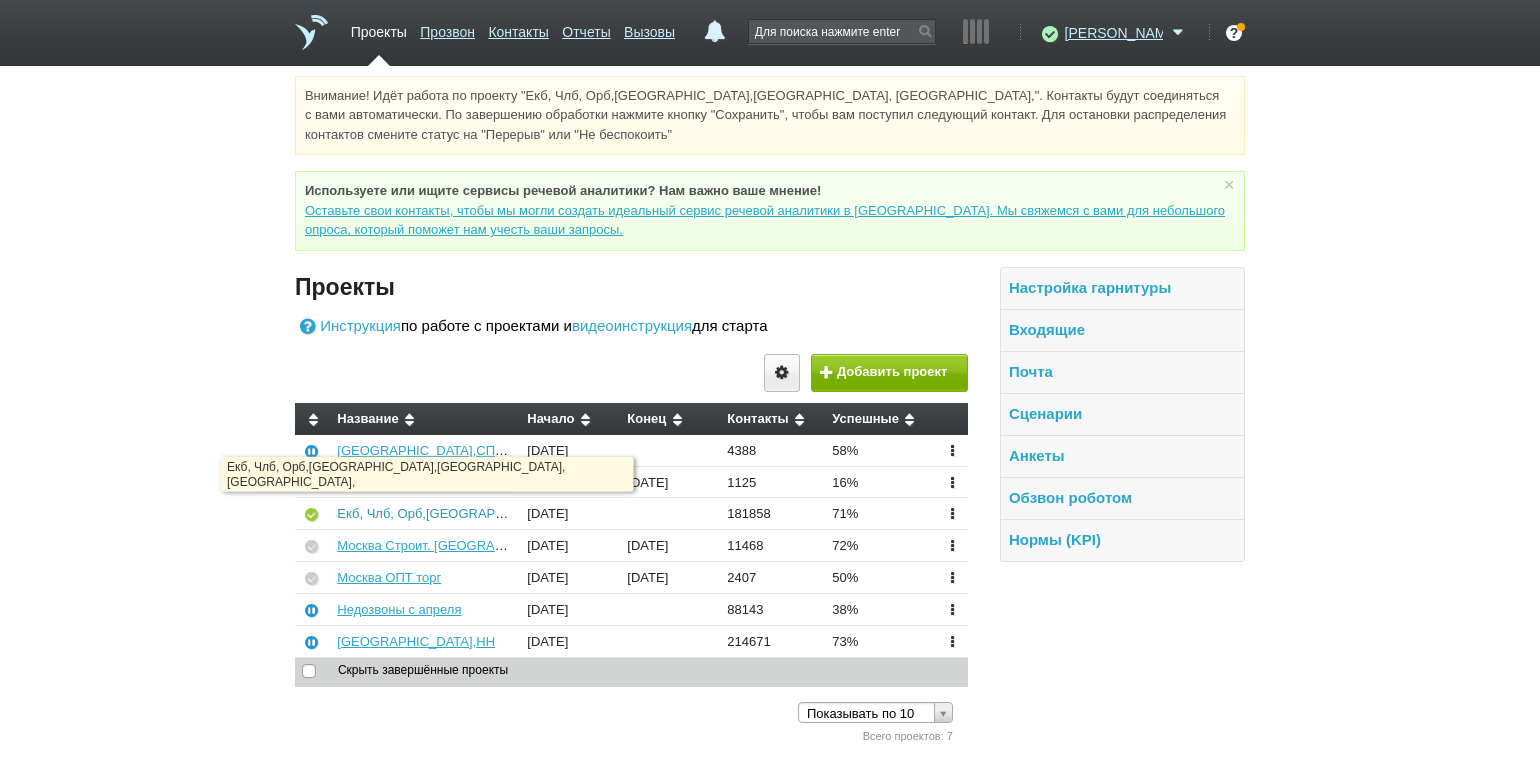 click on "Екб, Члб, Орб,[GEOGRAPHIC_DATA],[GEOGRAPHIC_DATA], [GEOGRAPHIC_DATA]," at bounding box center (591, 513) 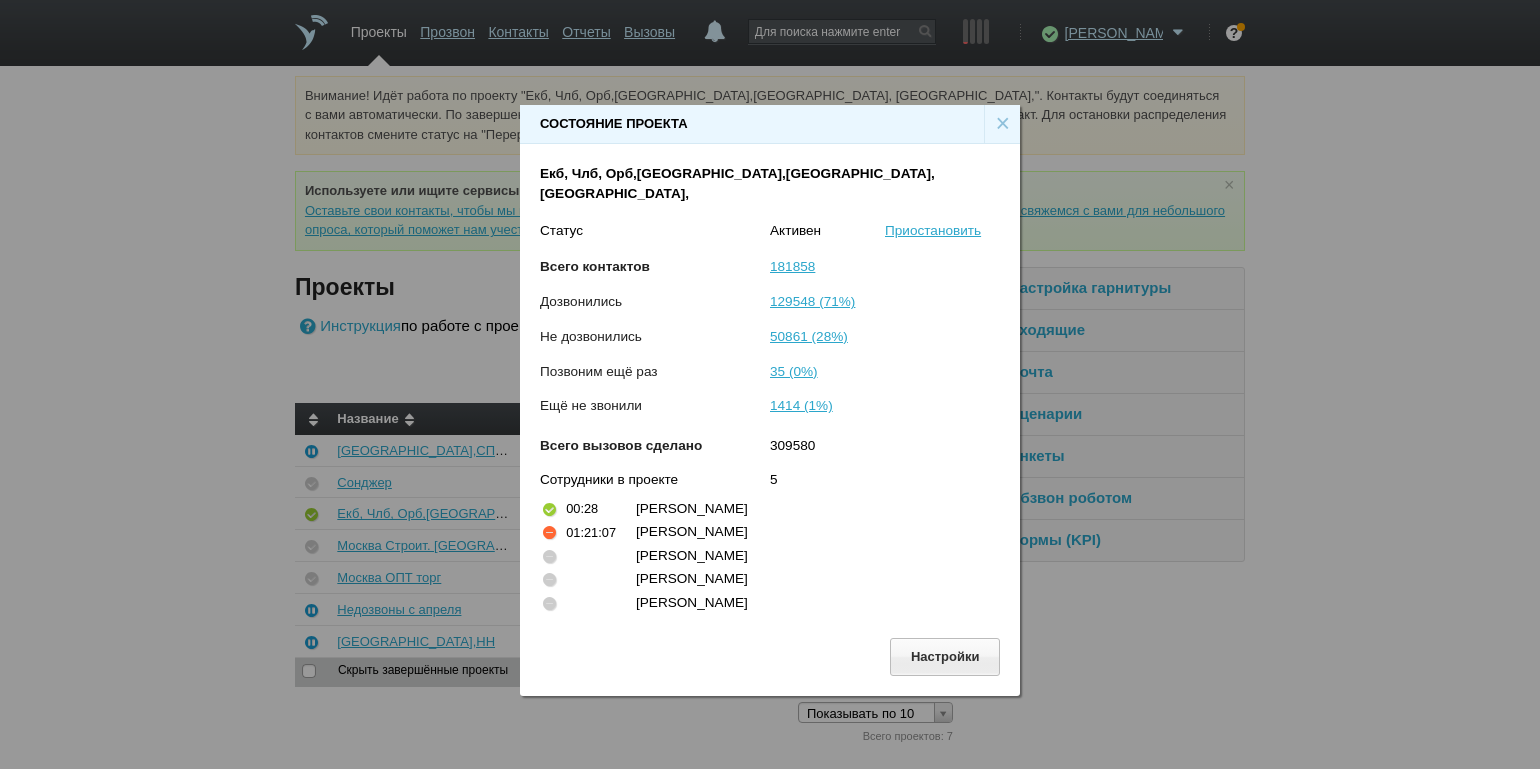 click on "×" at bounding box center [1002, 124] 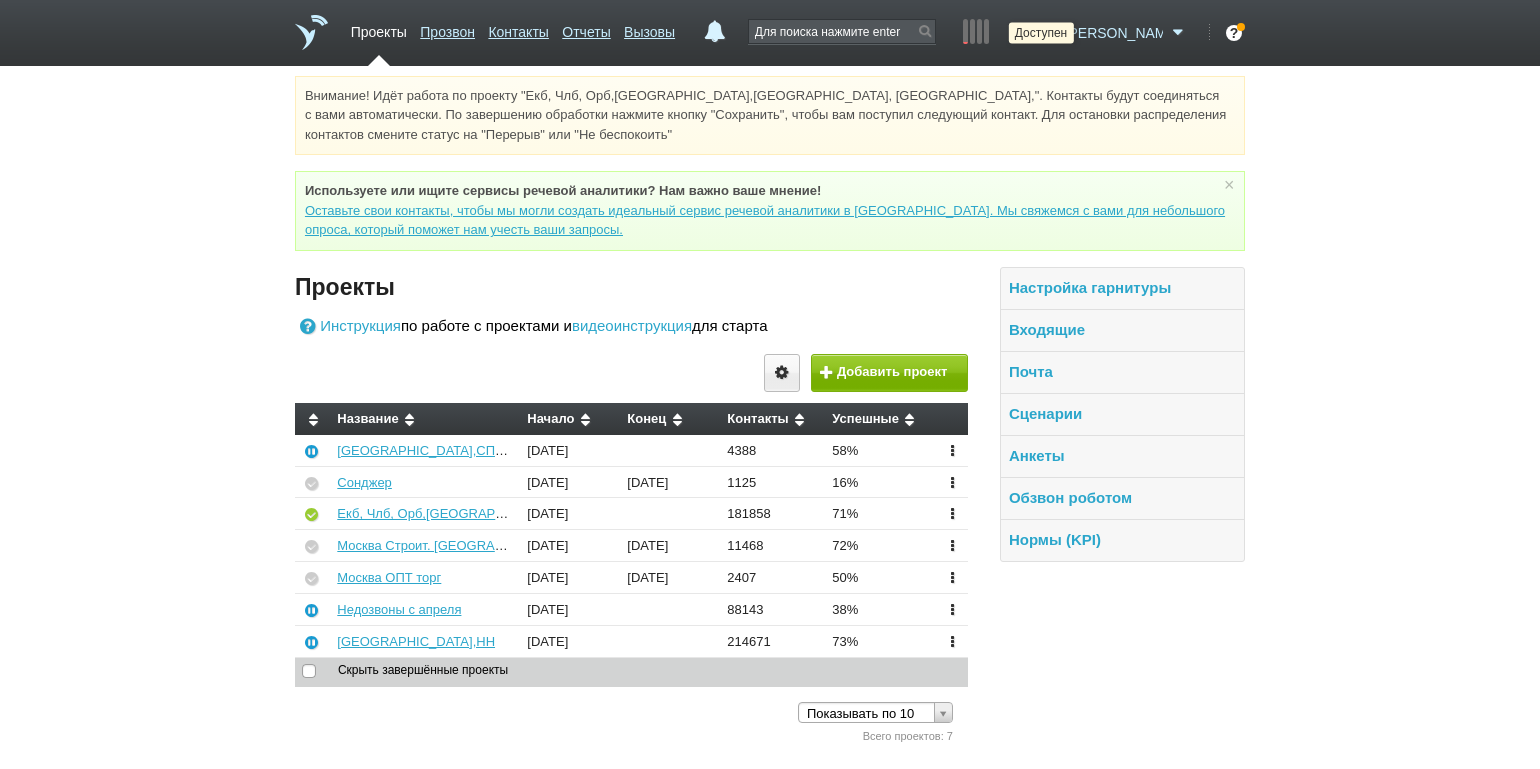 click at bounding box center [1047, 33] 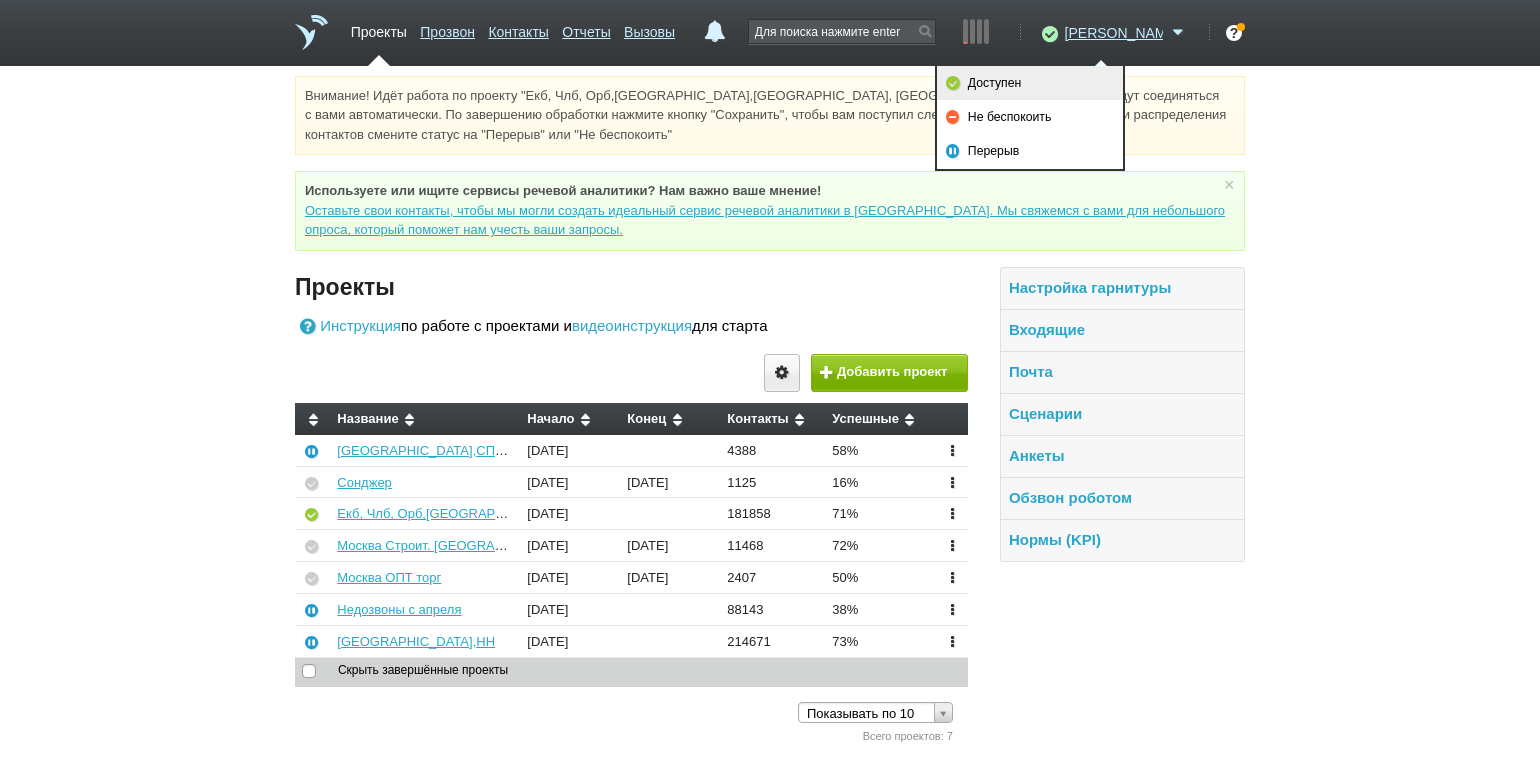 click on "Доступен" at bounding box center (1030, 83) 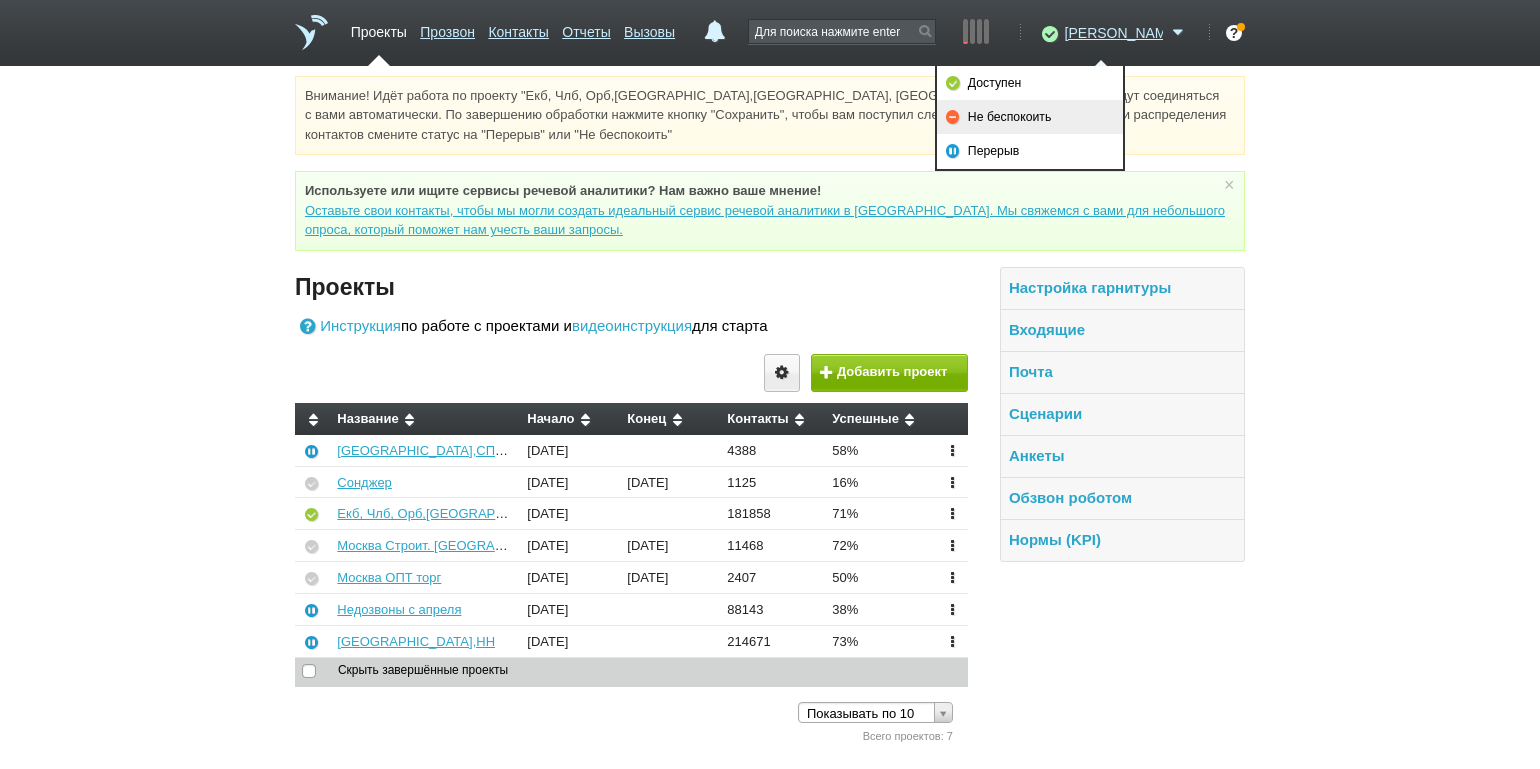 click on "Не беспокоить" at bounding box center [1030, 117] 